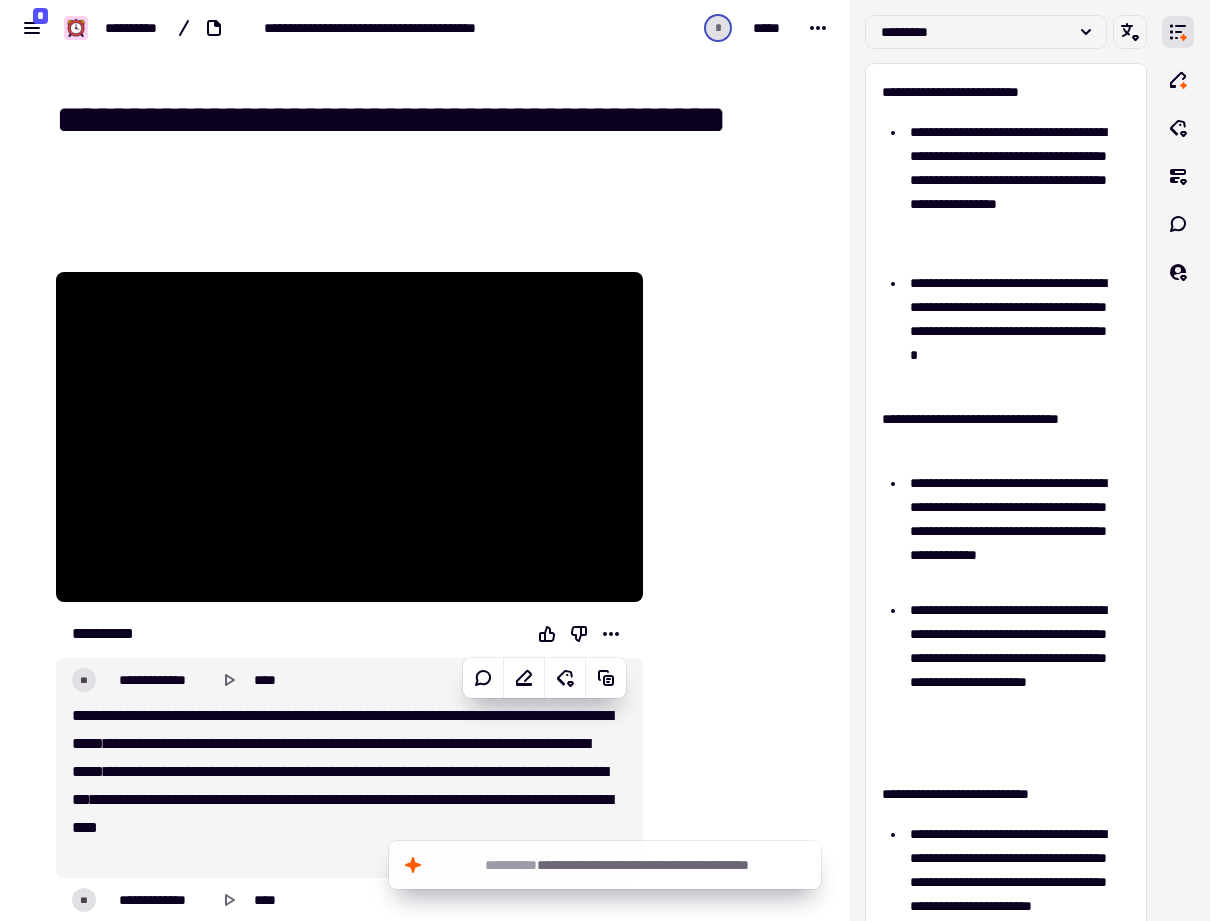 scroll, scrollTop: 0, scrollLeft: 0, axis: both 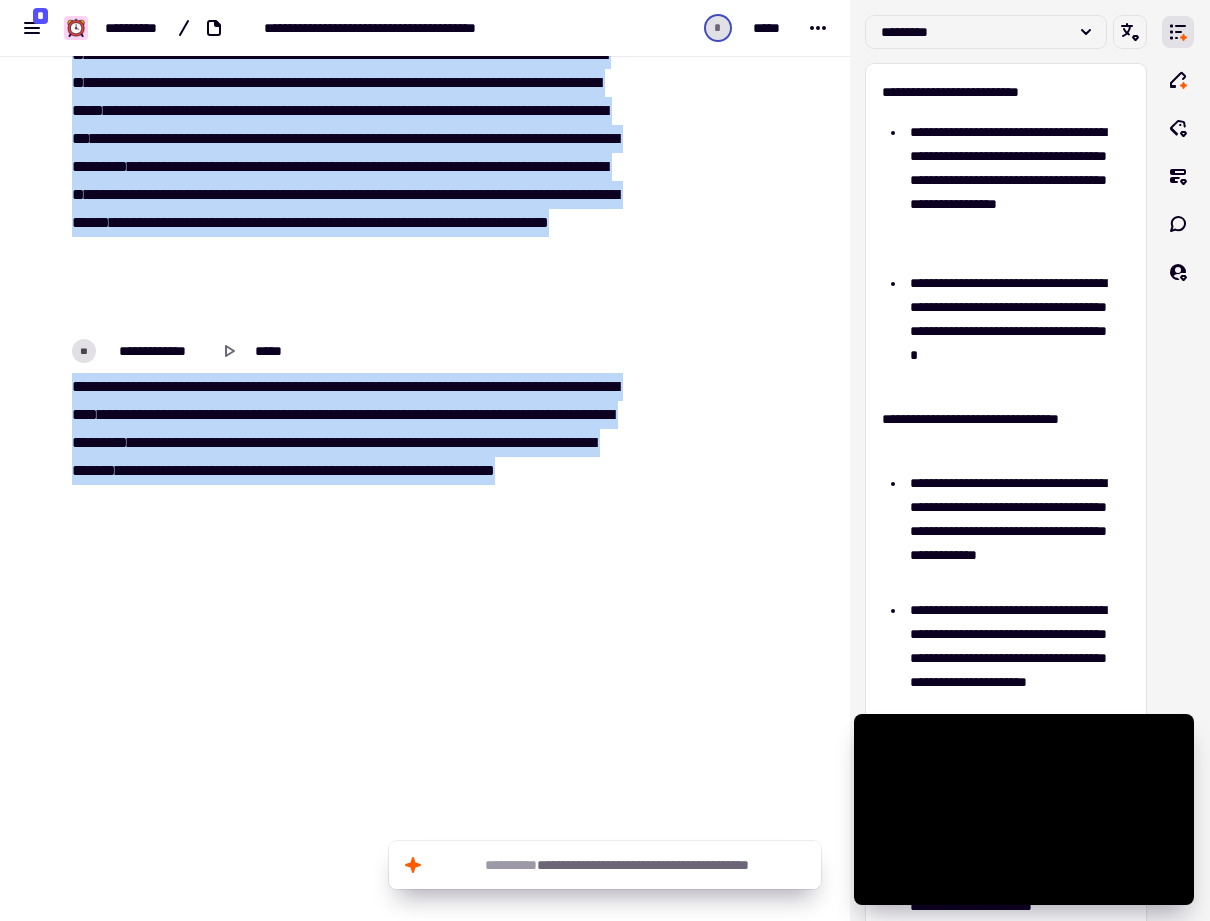 drag, startPoint x: 72, startPoint y: 341, endPoint x: 532, endPoint y: 932, distance: 748.91986 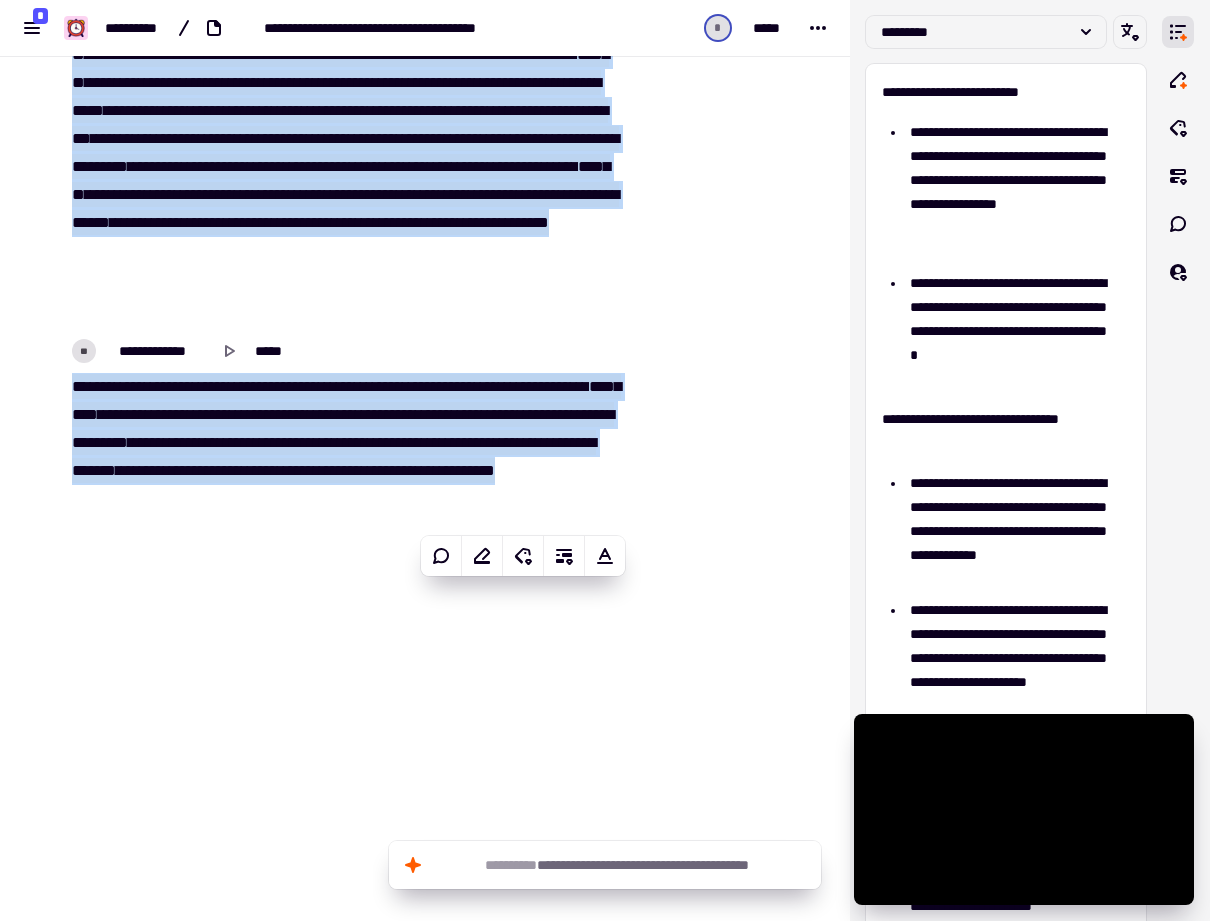 copy on "**********" 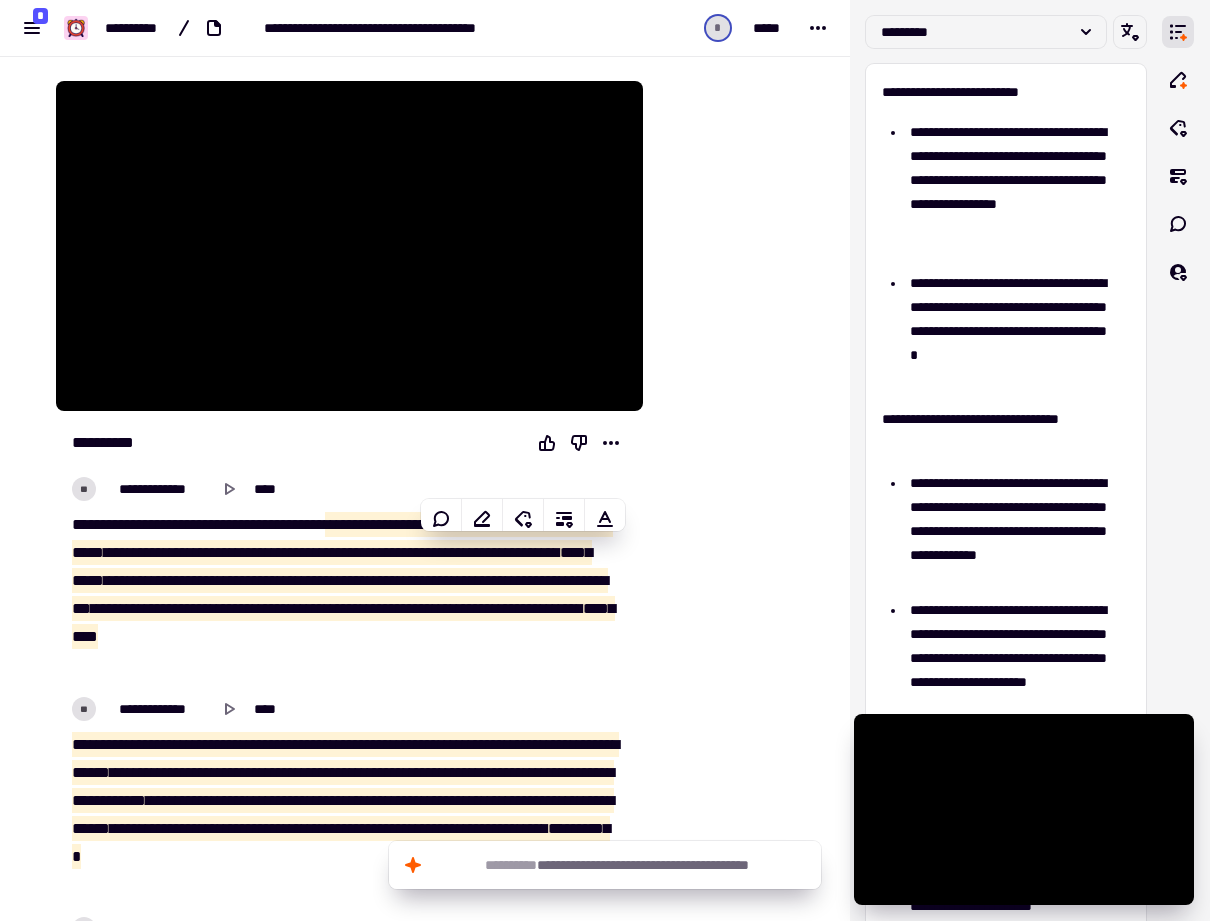 scroll, scrollTop: 0, scrollLeft: 0, axis: both 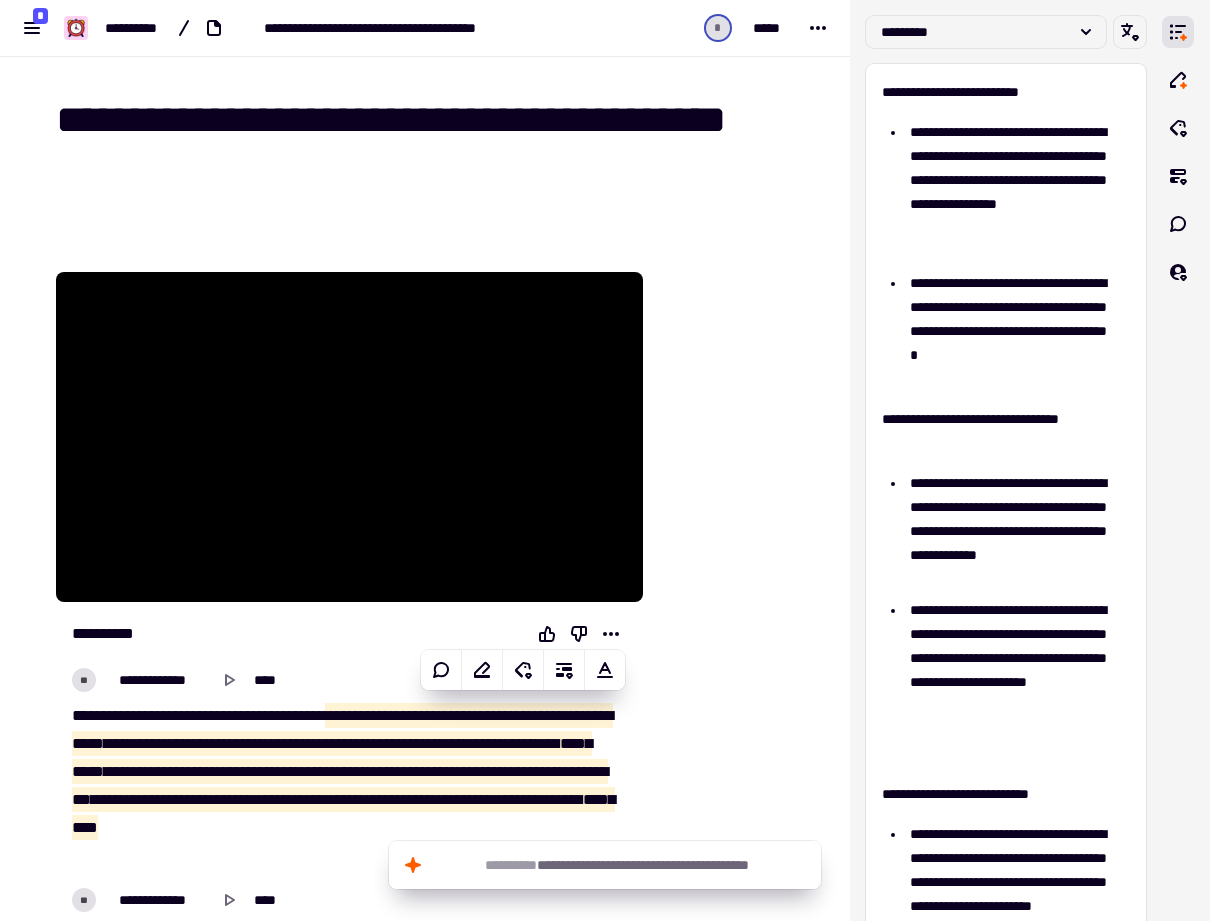 click on "**********" at bounding box center (343, 786) 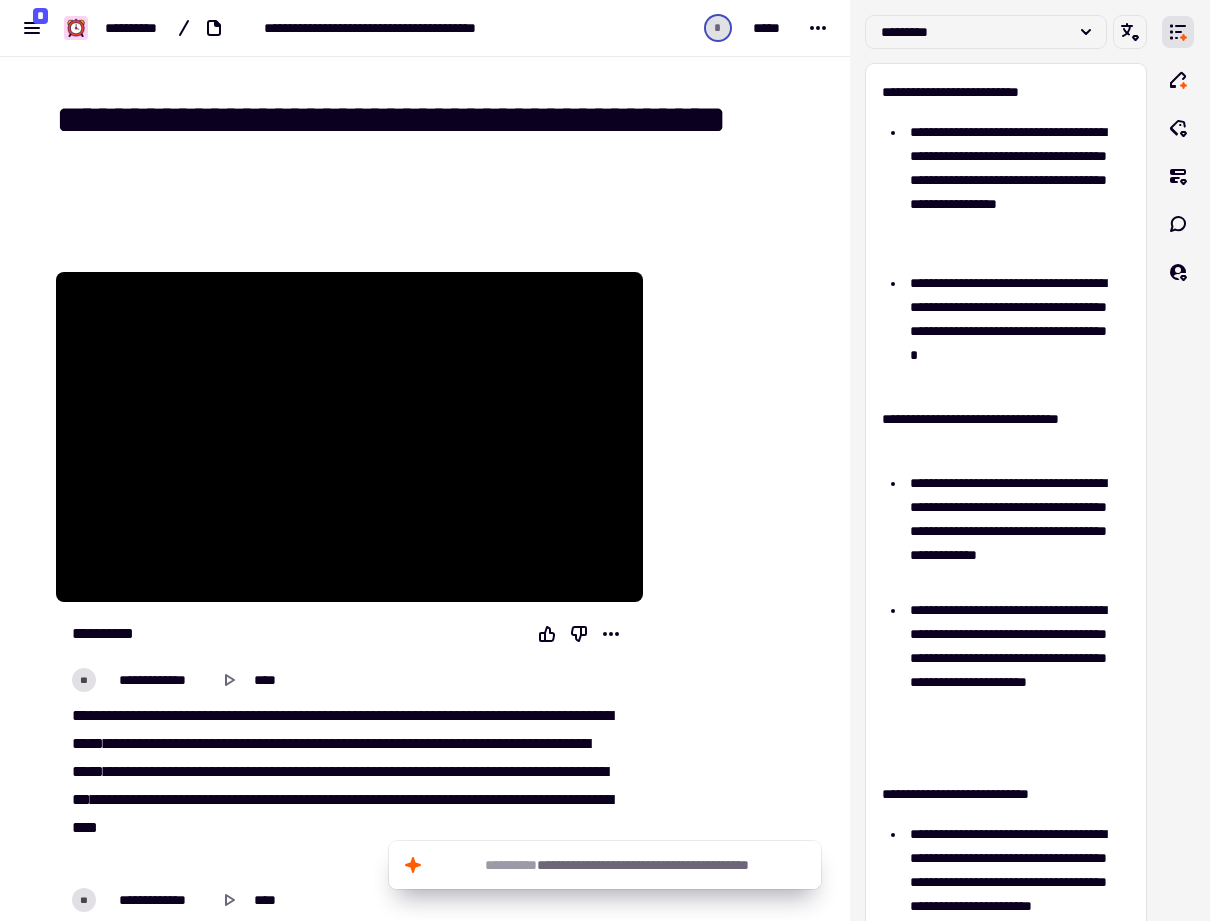 type on "****" 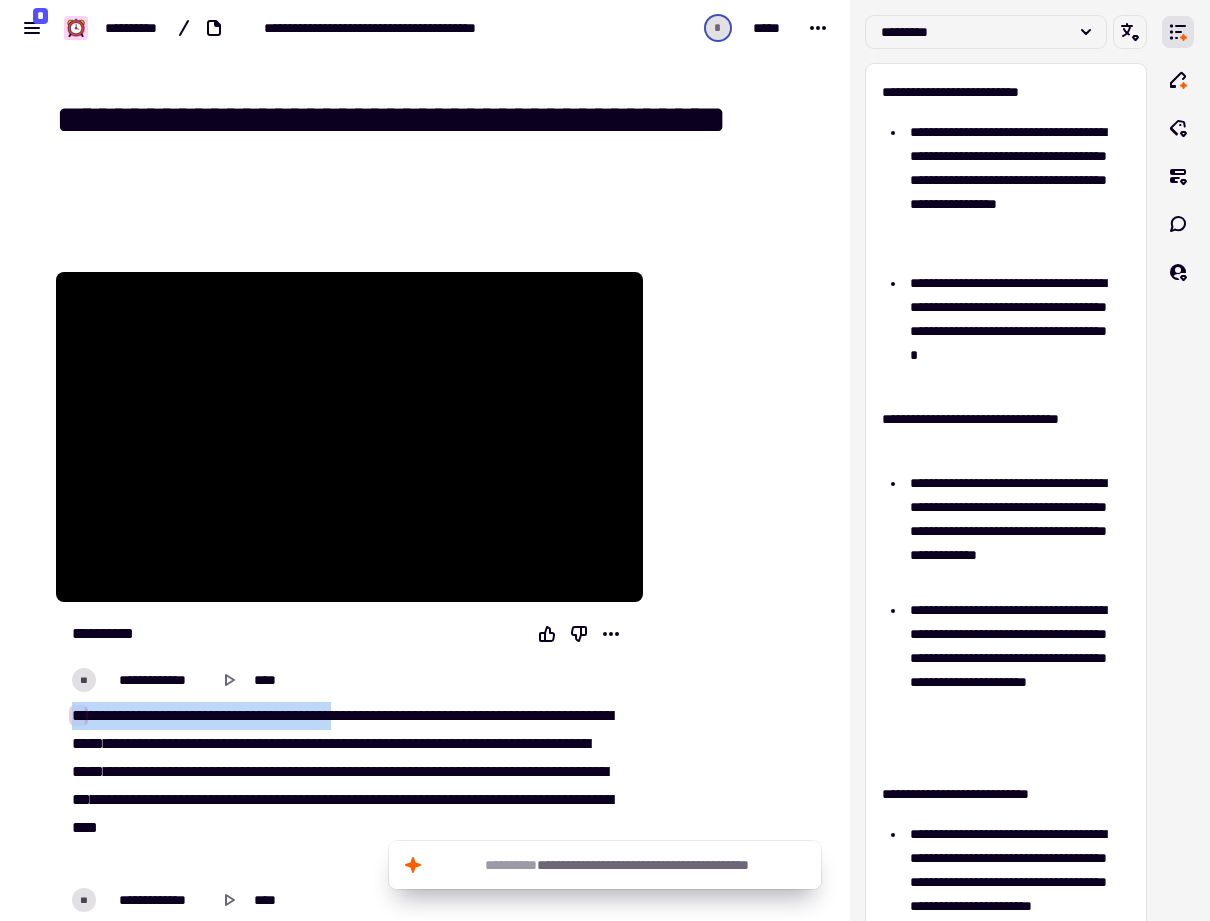 drag, startPoint x: 70, startPoint y: 706, endPoint x: 423, endPoint y: 709, distance: 353.01276 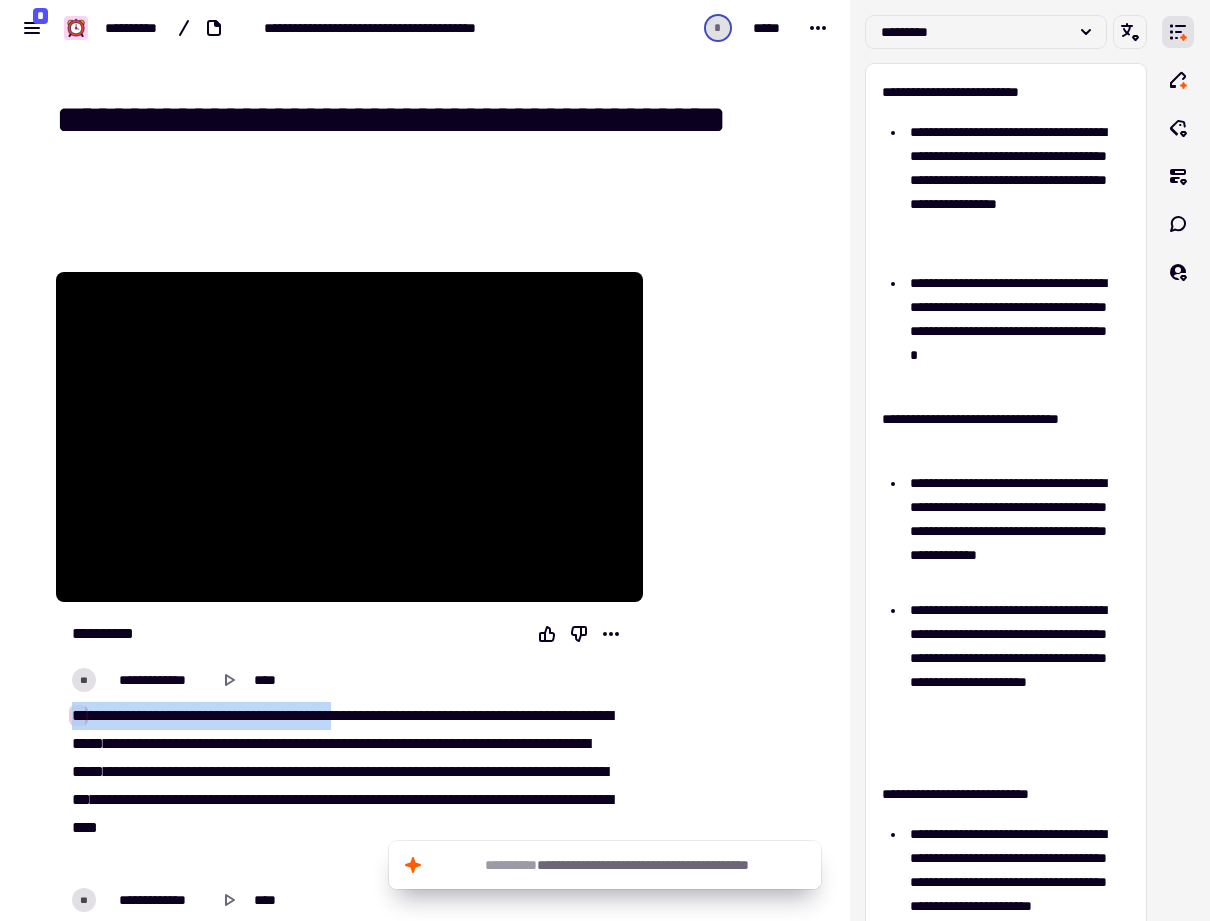 click on "**********" at bounding box center (343, 786) 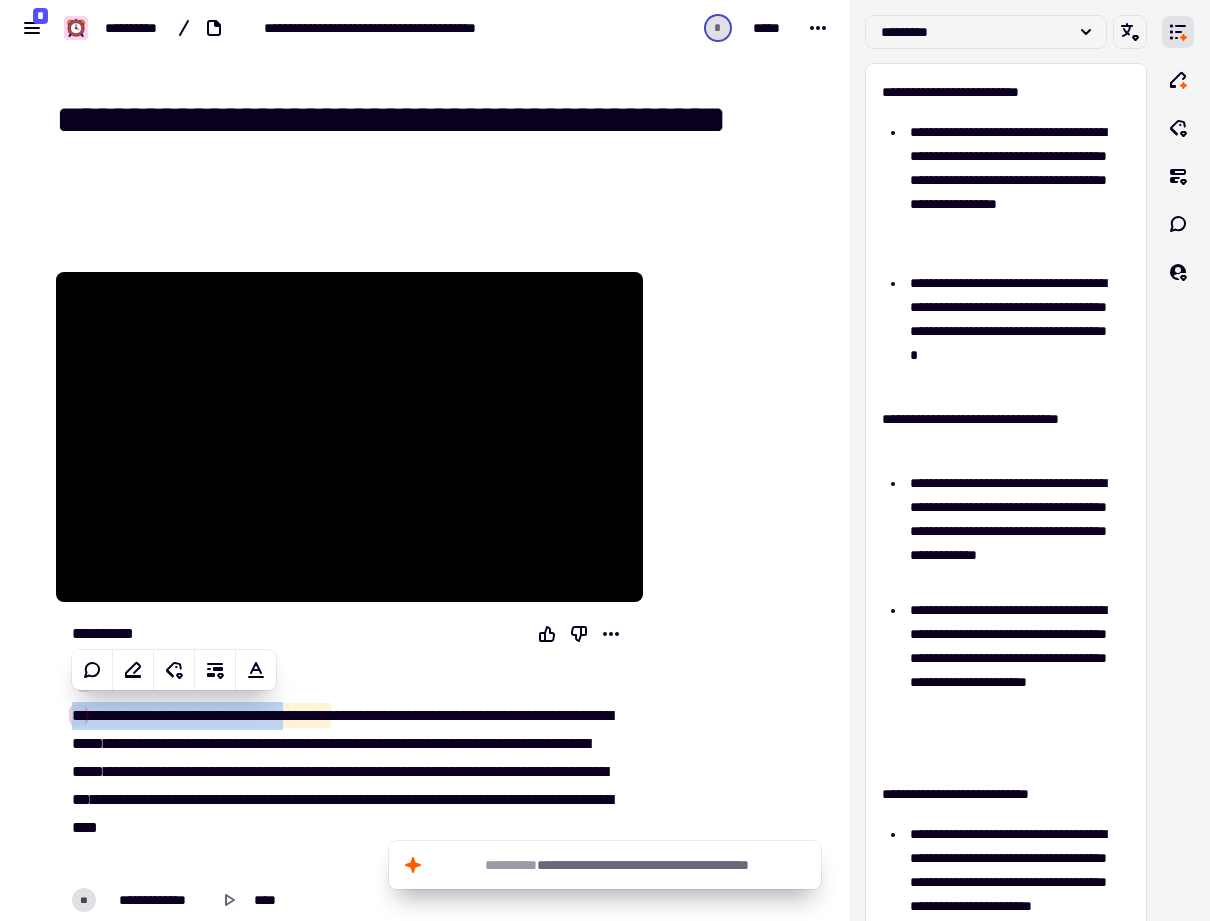 copy on "*   ****   *****   *   ***   ********   ******   ********" 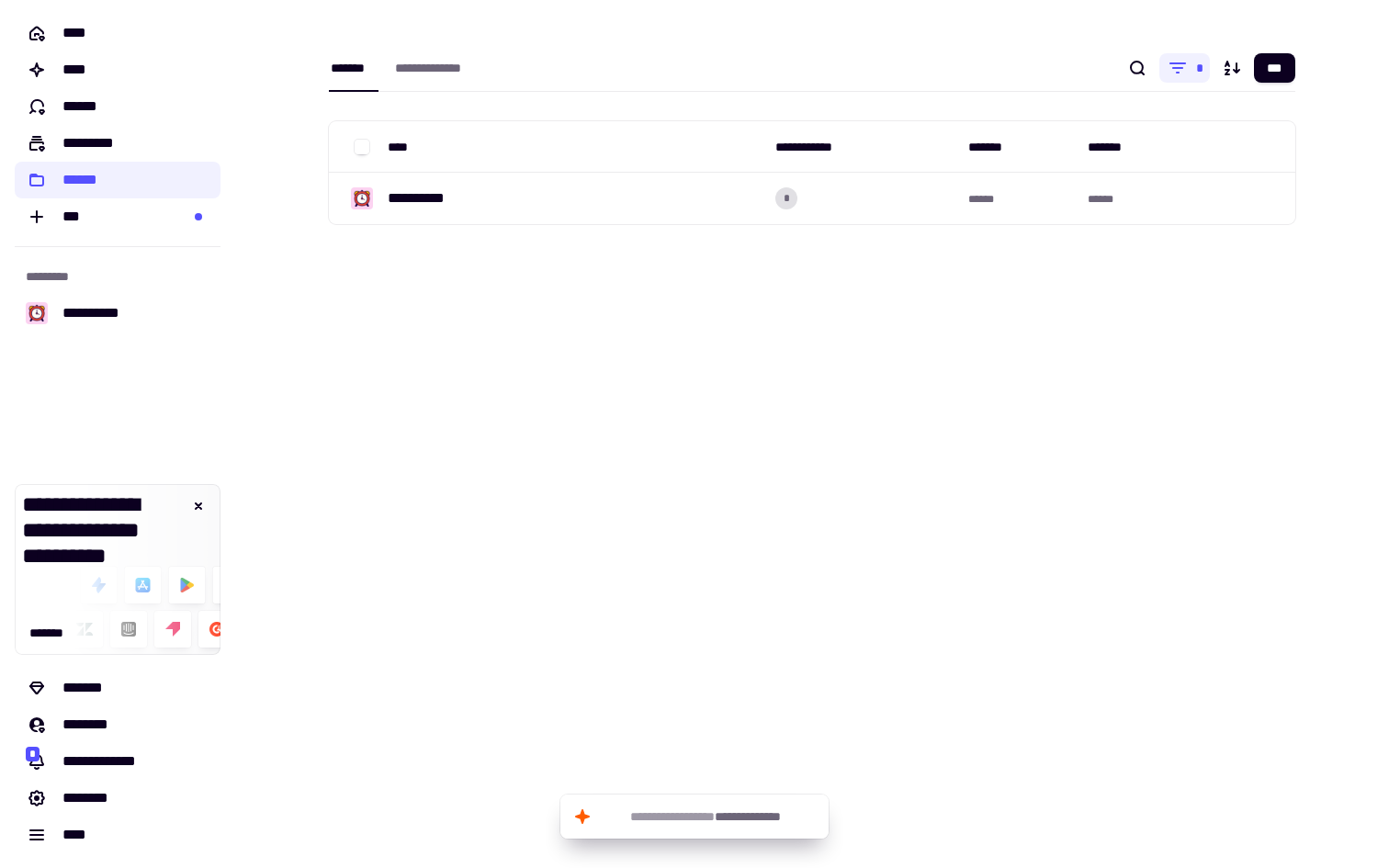 scroll, scrollTop: 0, scrollLeft: 0, axis: both 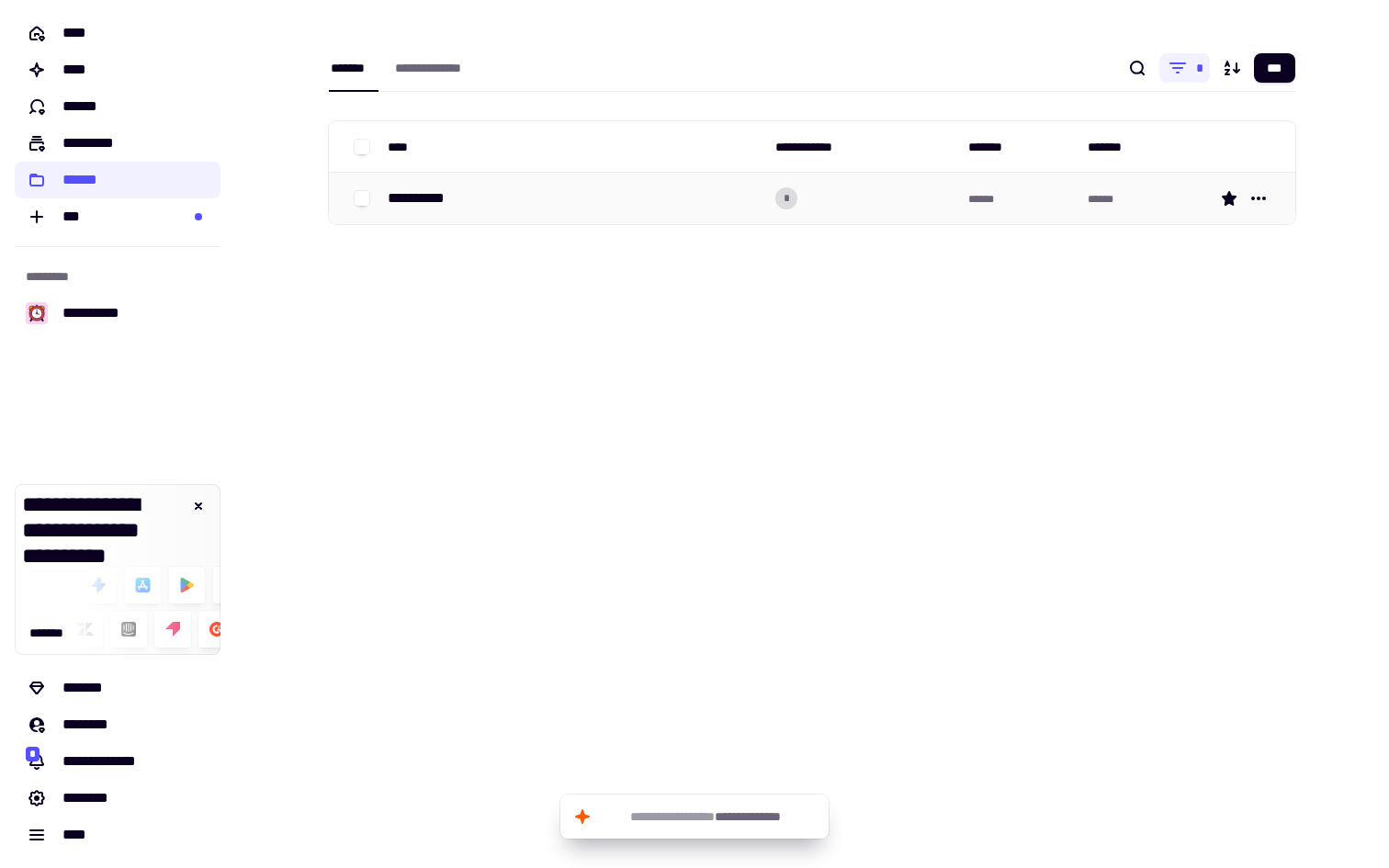 click on "**********" at bounding box center [574, 198] 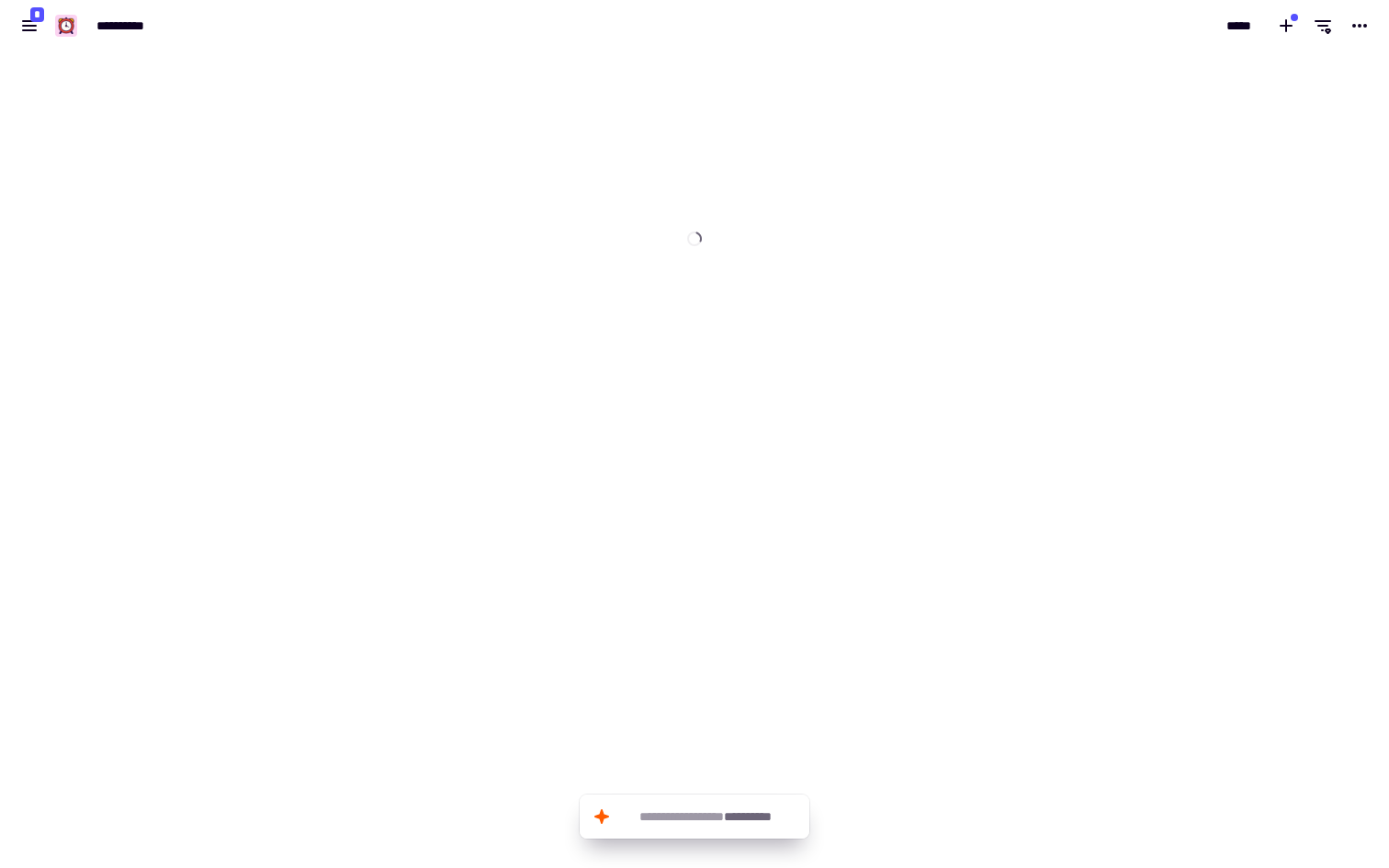 scroll, scrollTop: 0, scrollLeft: 0, axis: both 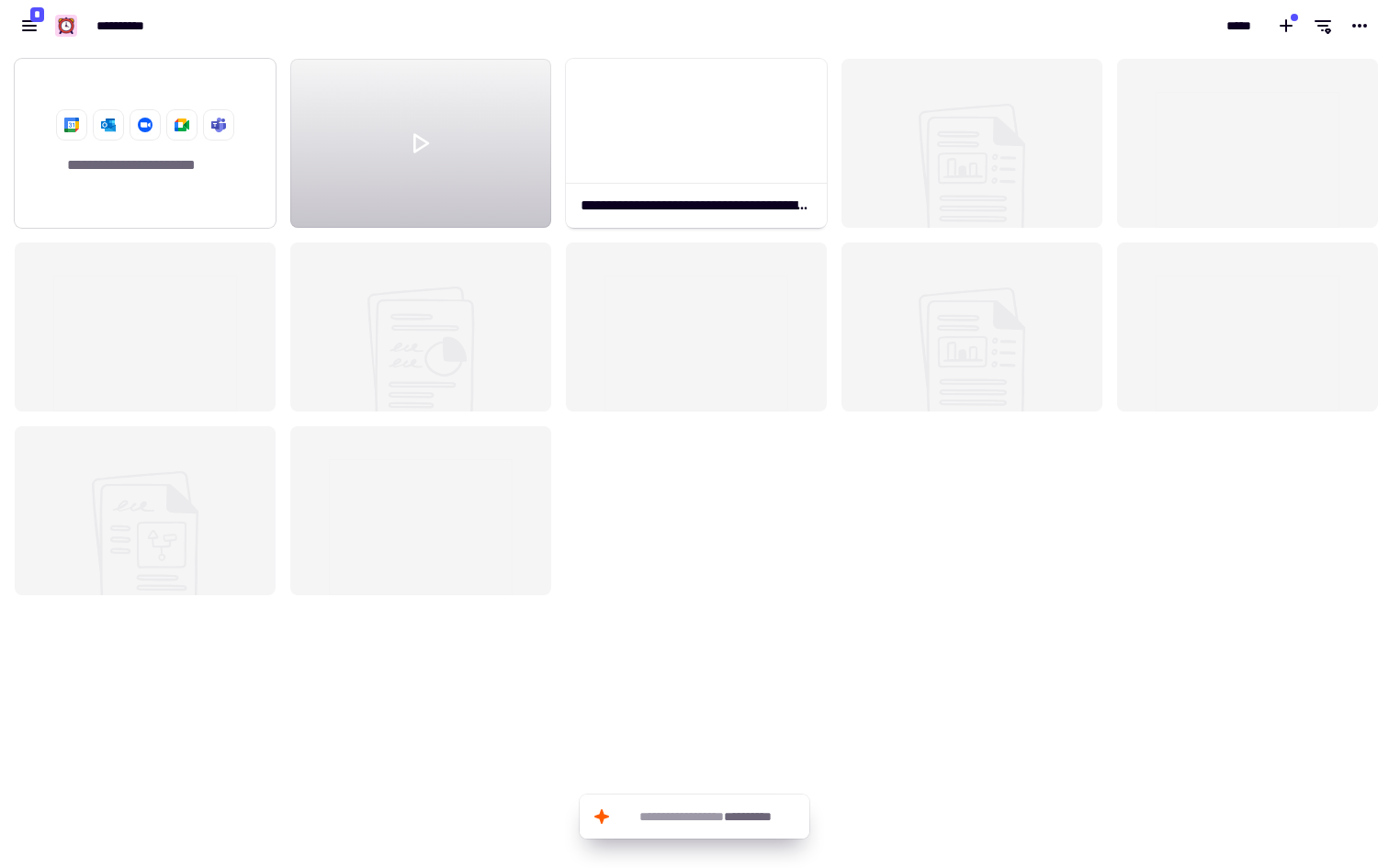 click on "**********" 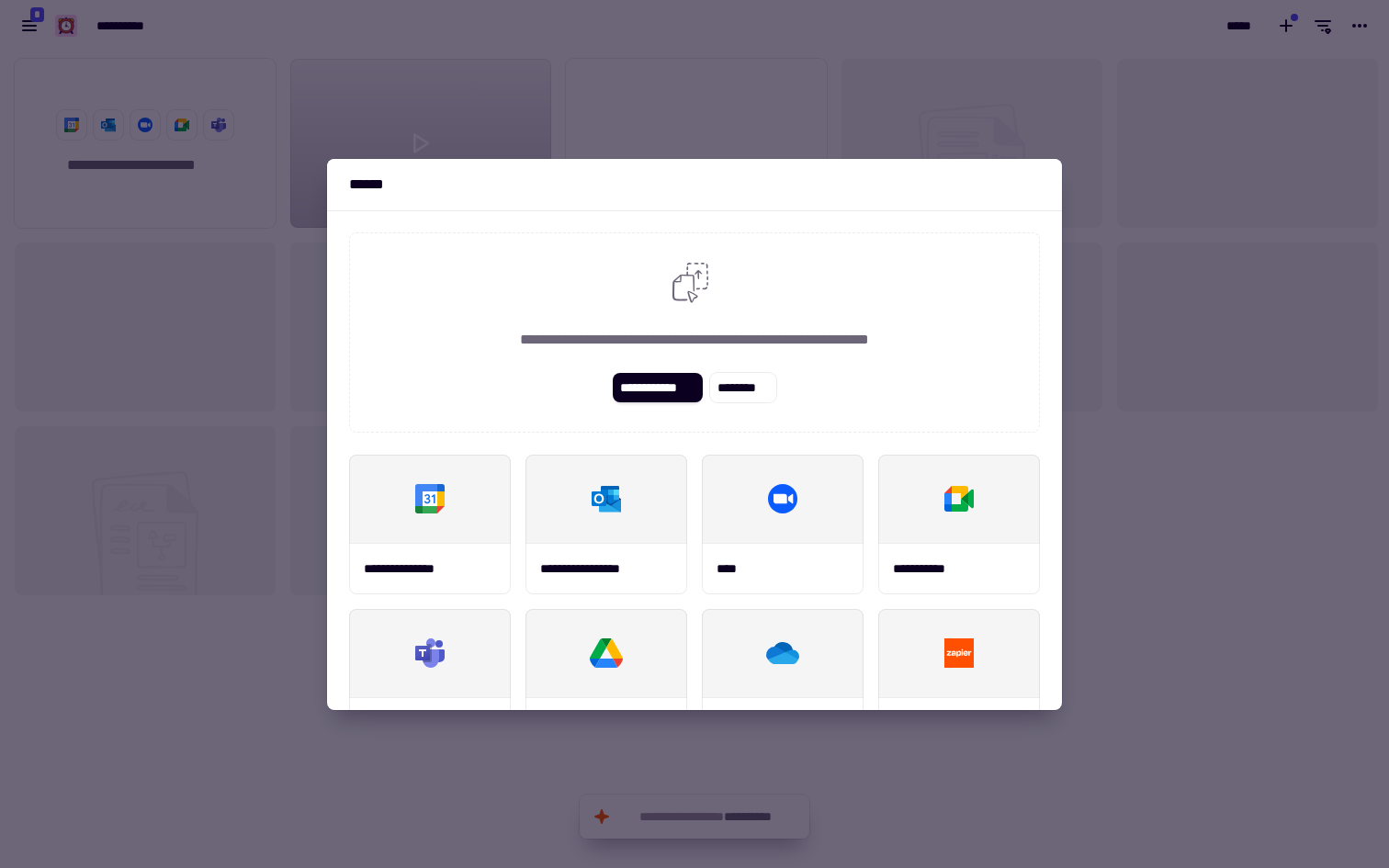 click on "**********" at bounding box center [694, 333] 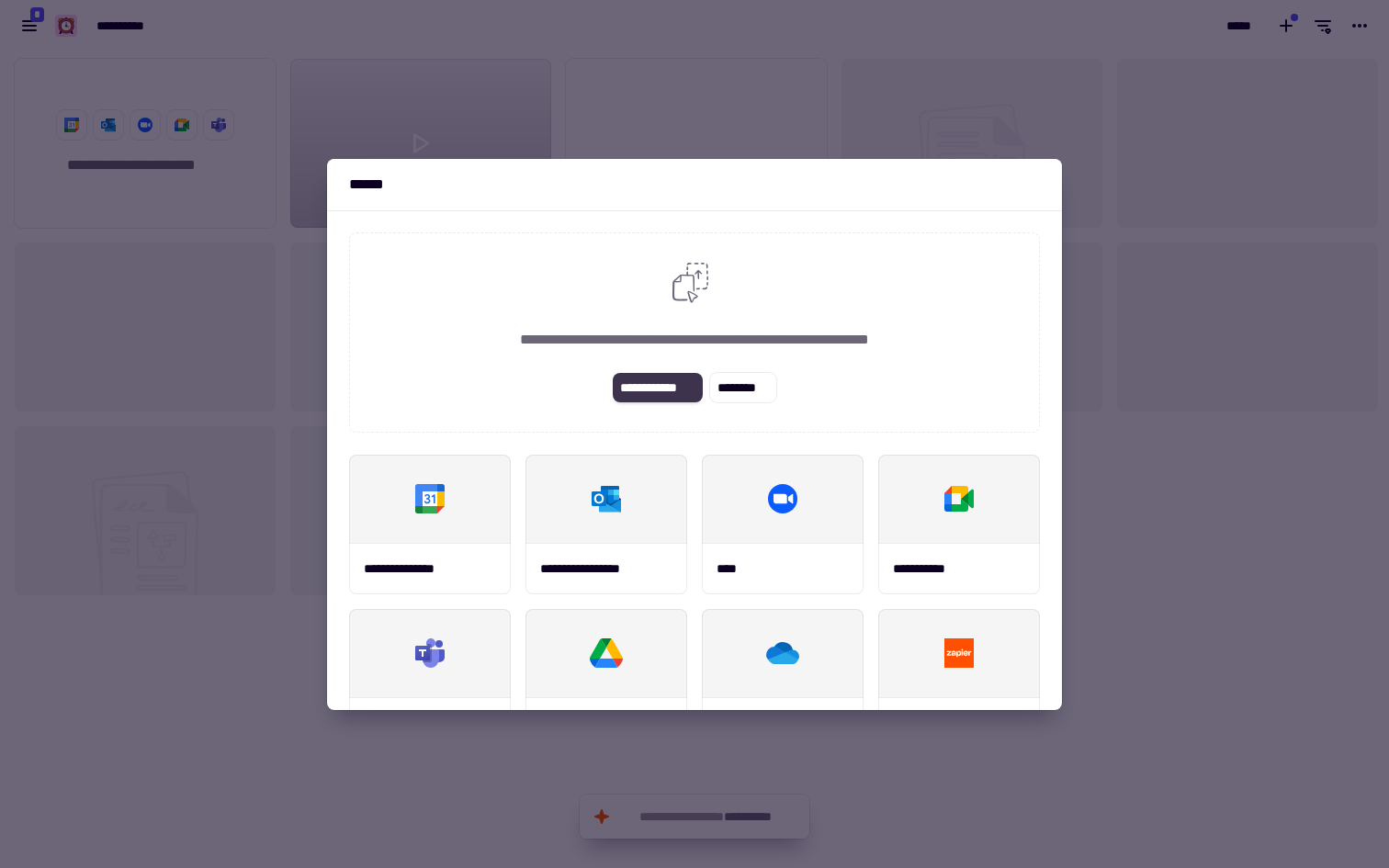 click on "**********" 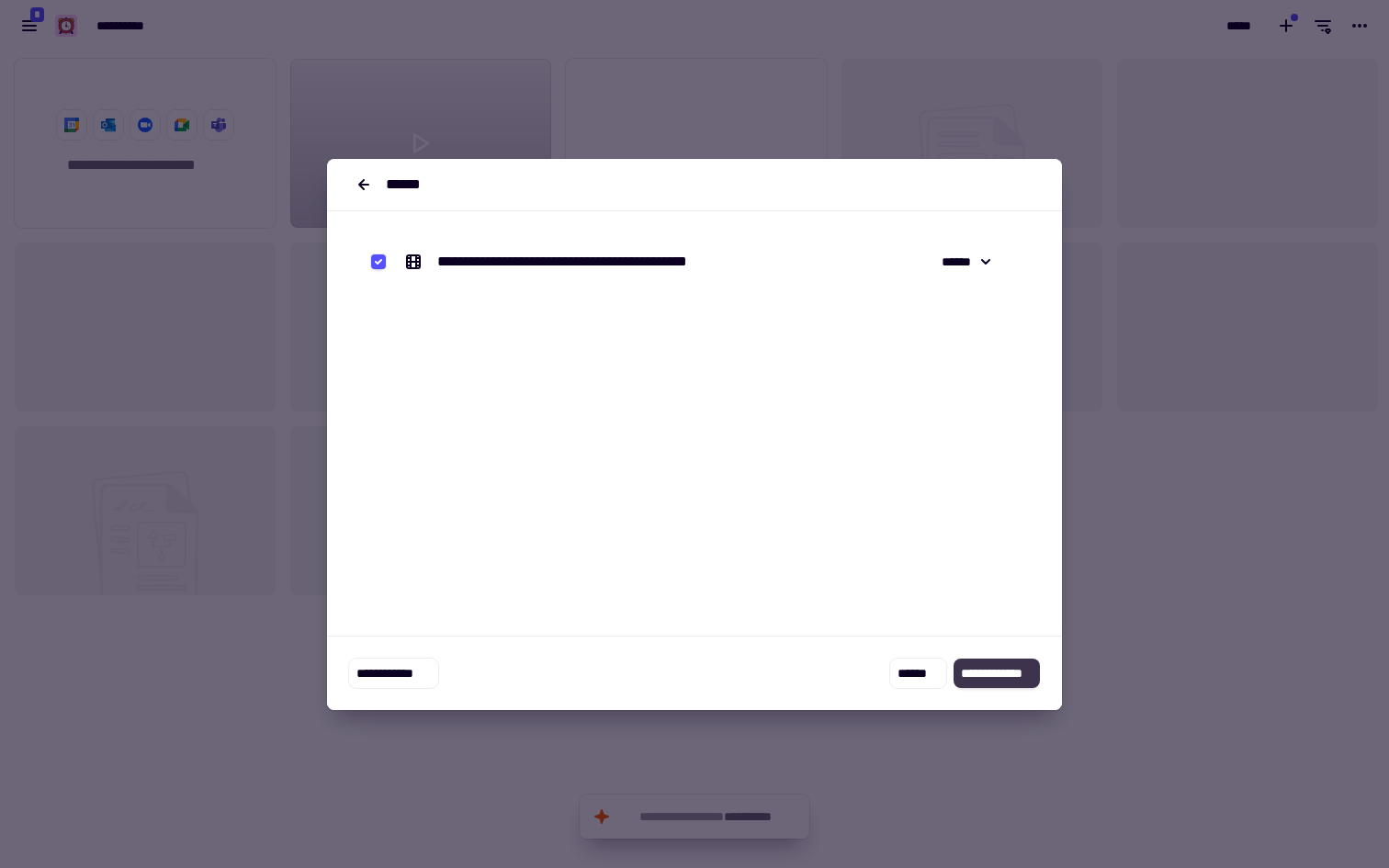 click on "**********" 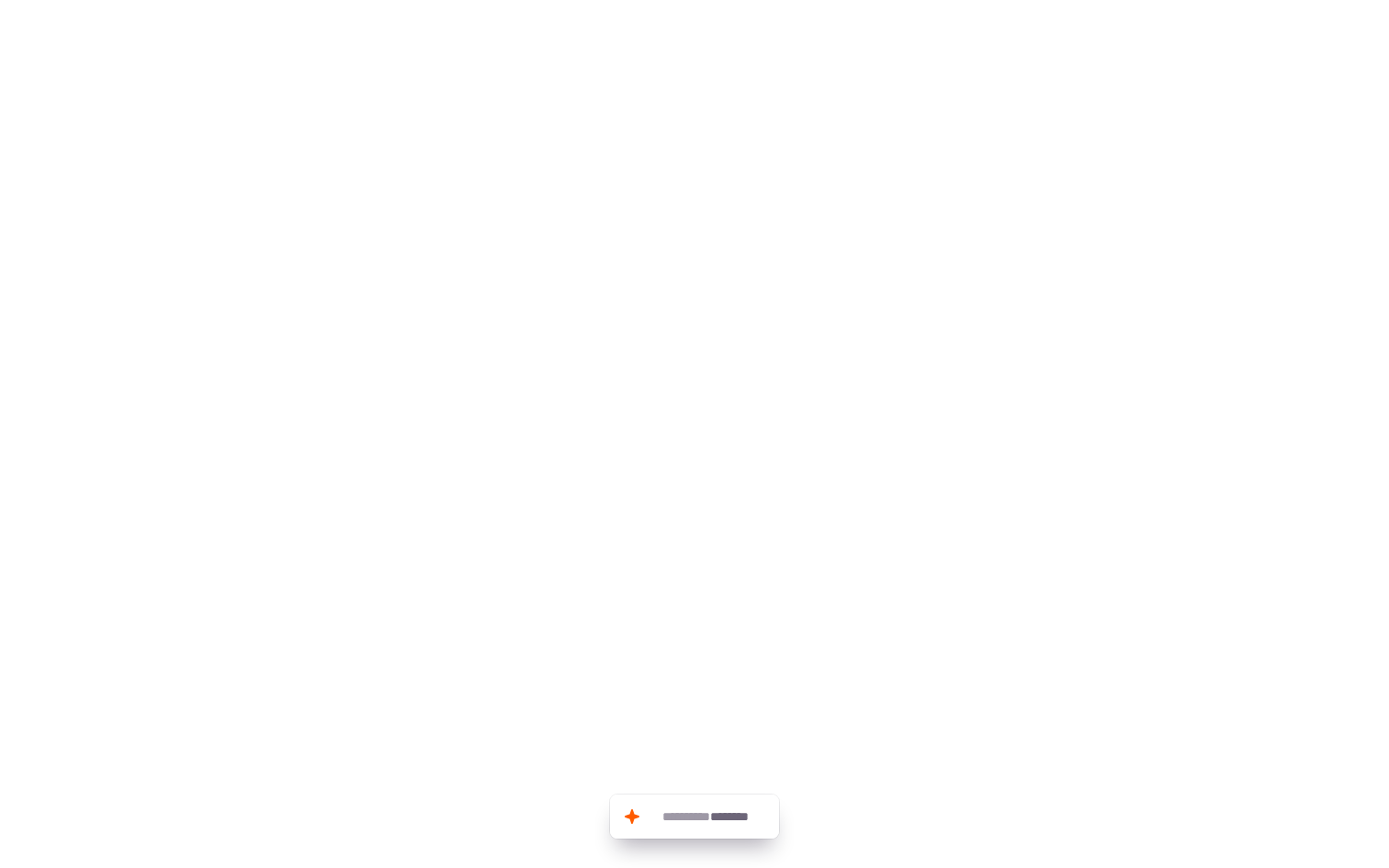 scroll, scrollTop: 0, scrollLeft: 0, axis: both 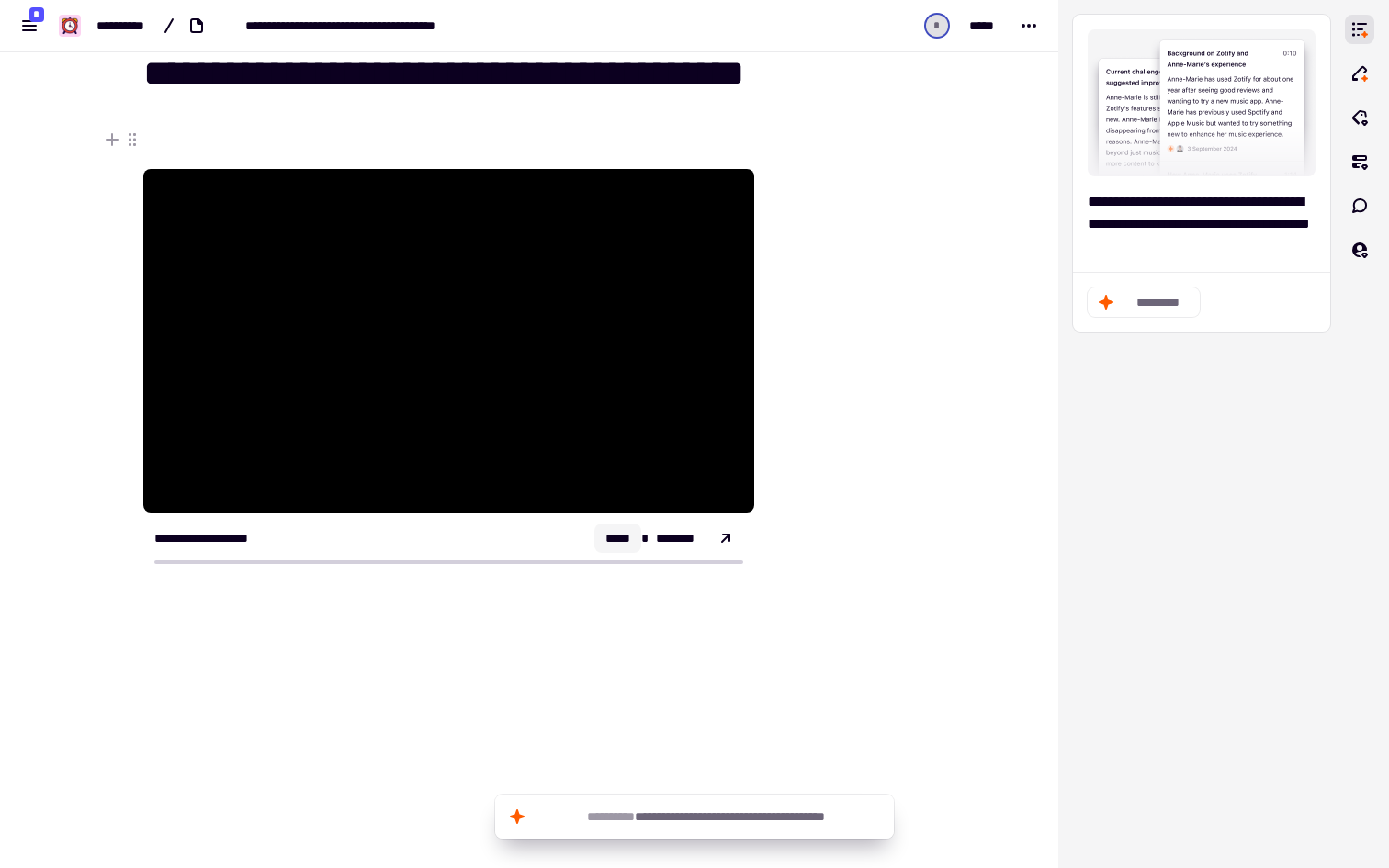 click on "*****" 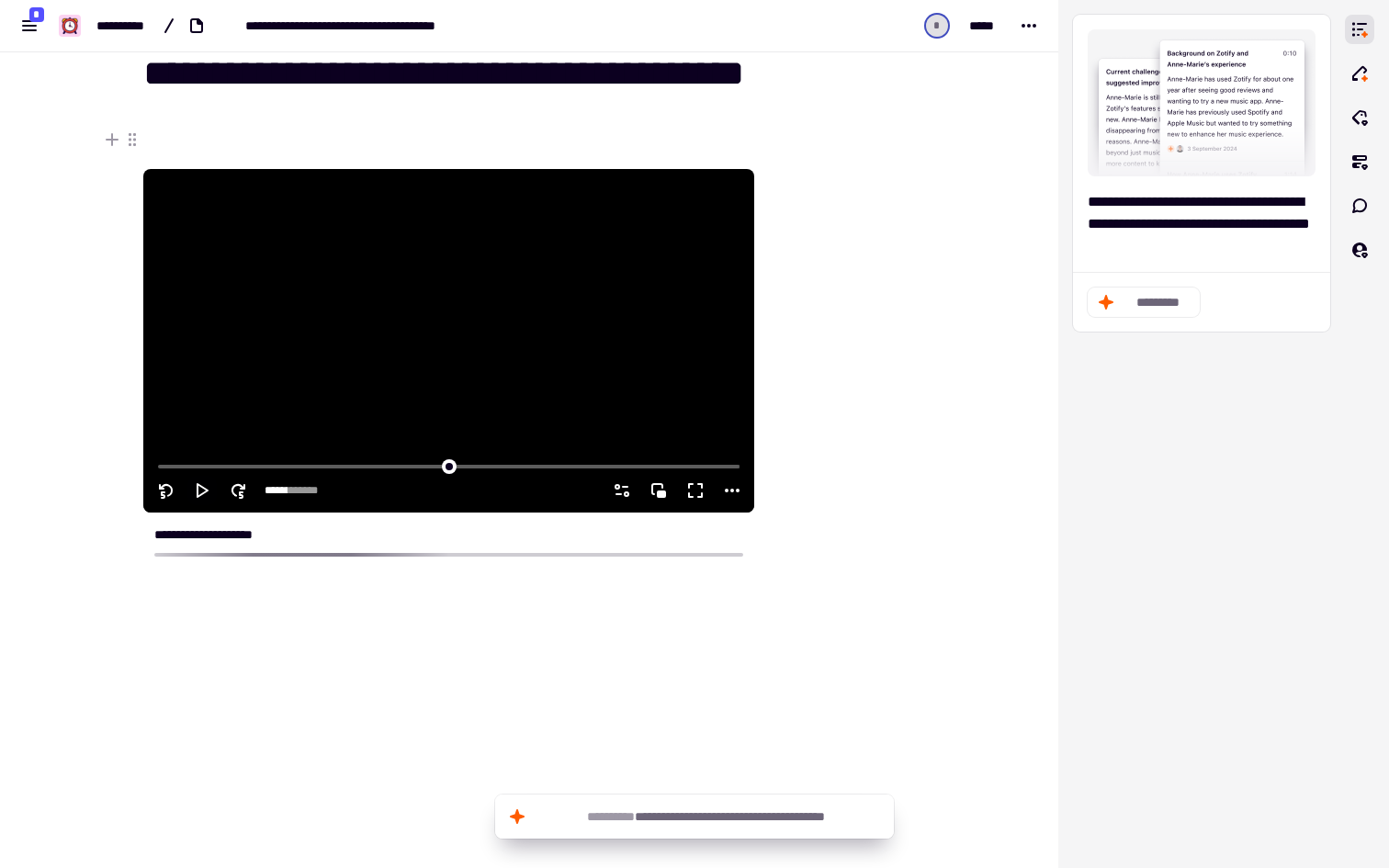 click 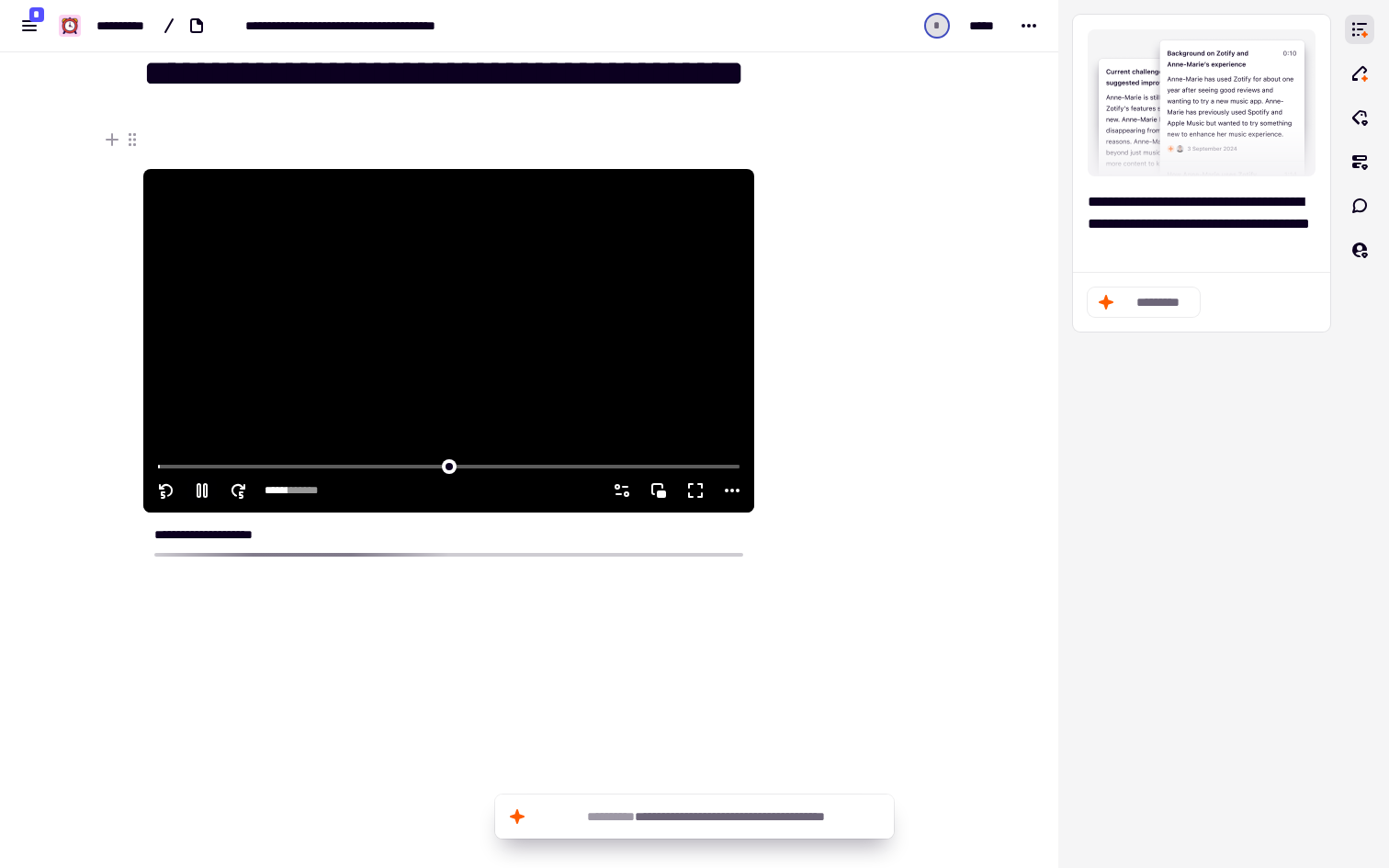 click at bounding box center [448, 341] 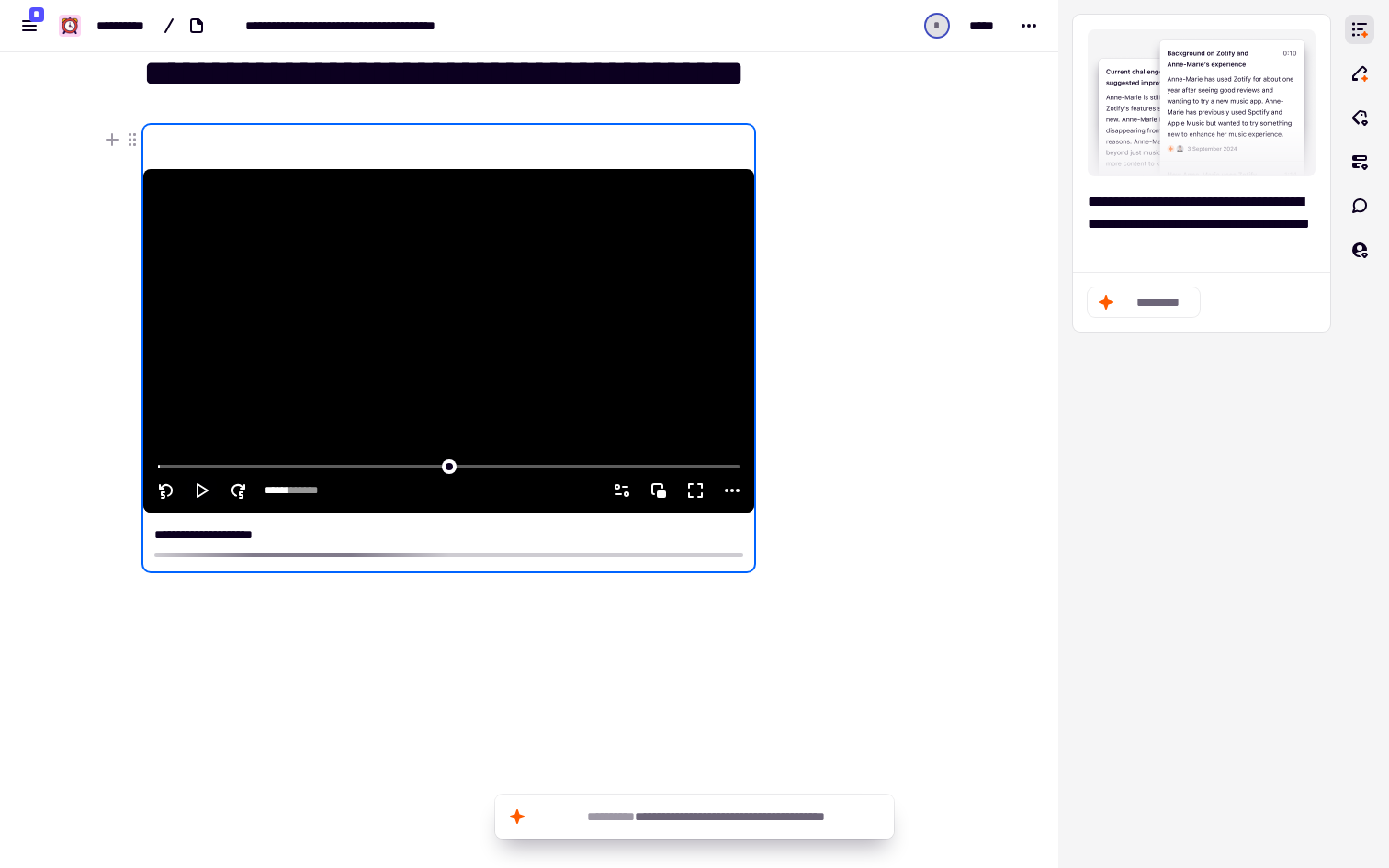 click at bounding box center (448, 341) 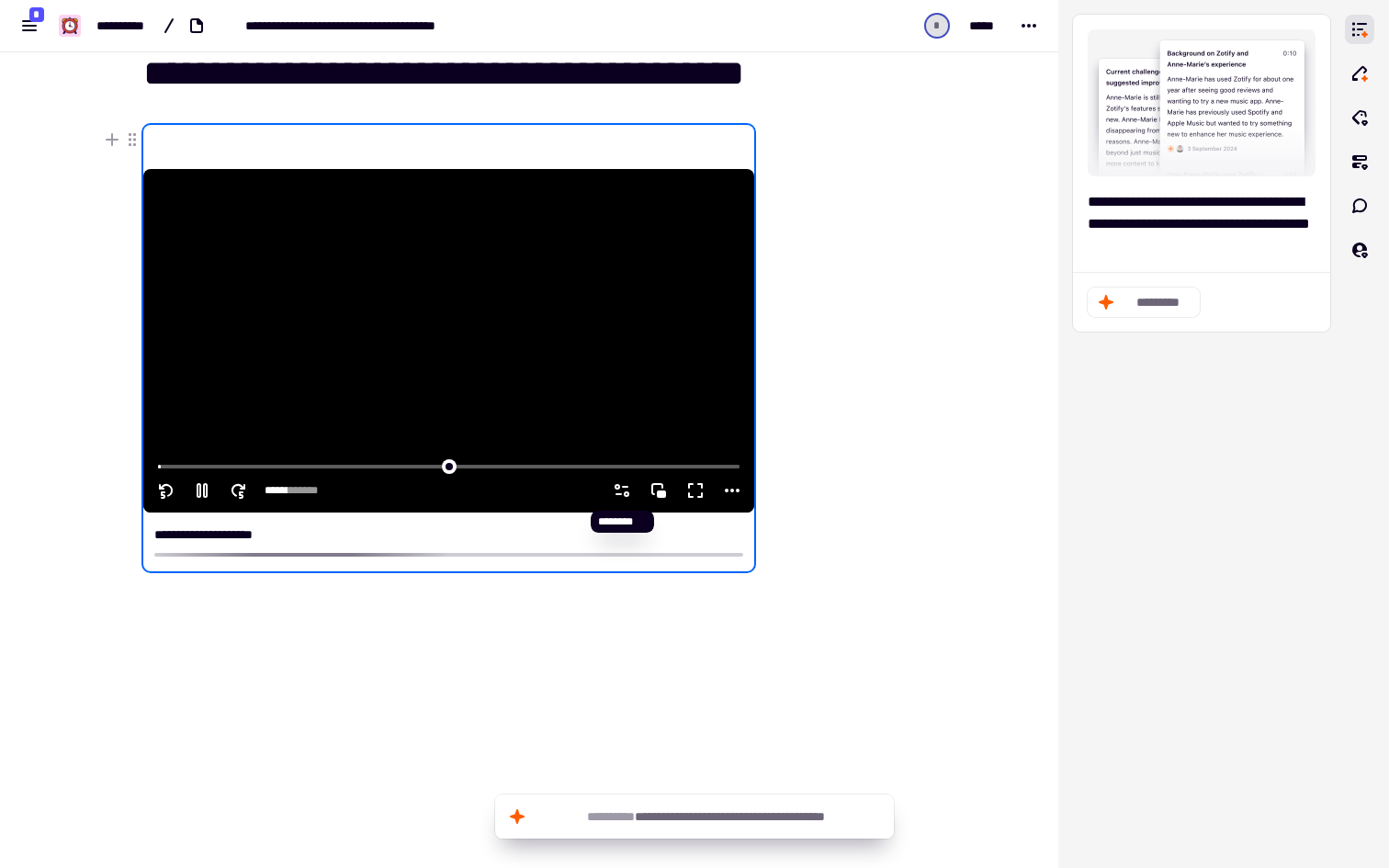 click 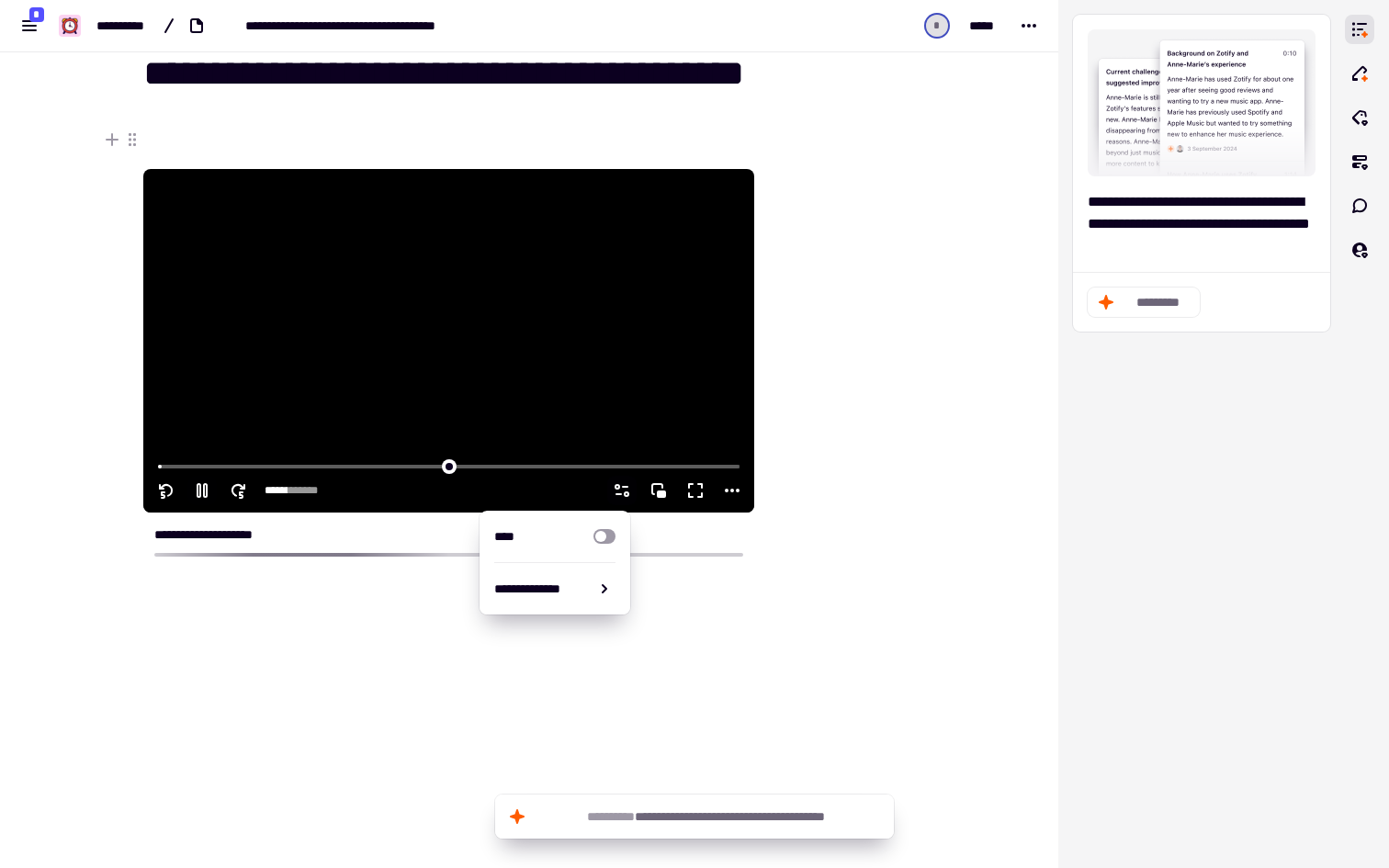 click at bounding box center [448, 341] 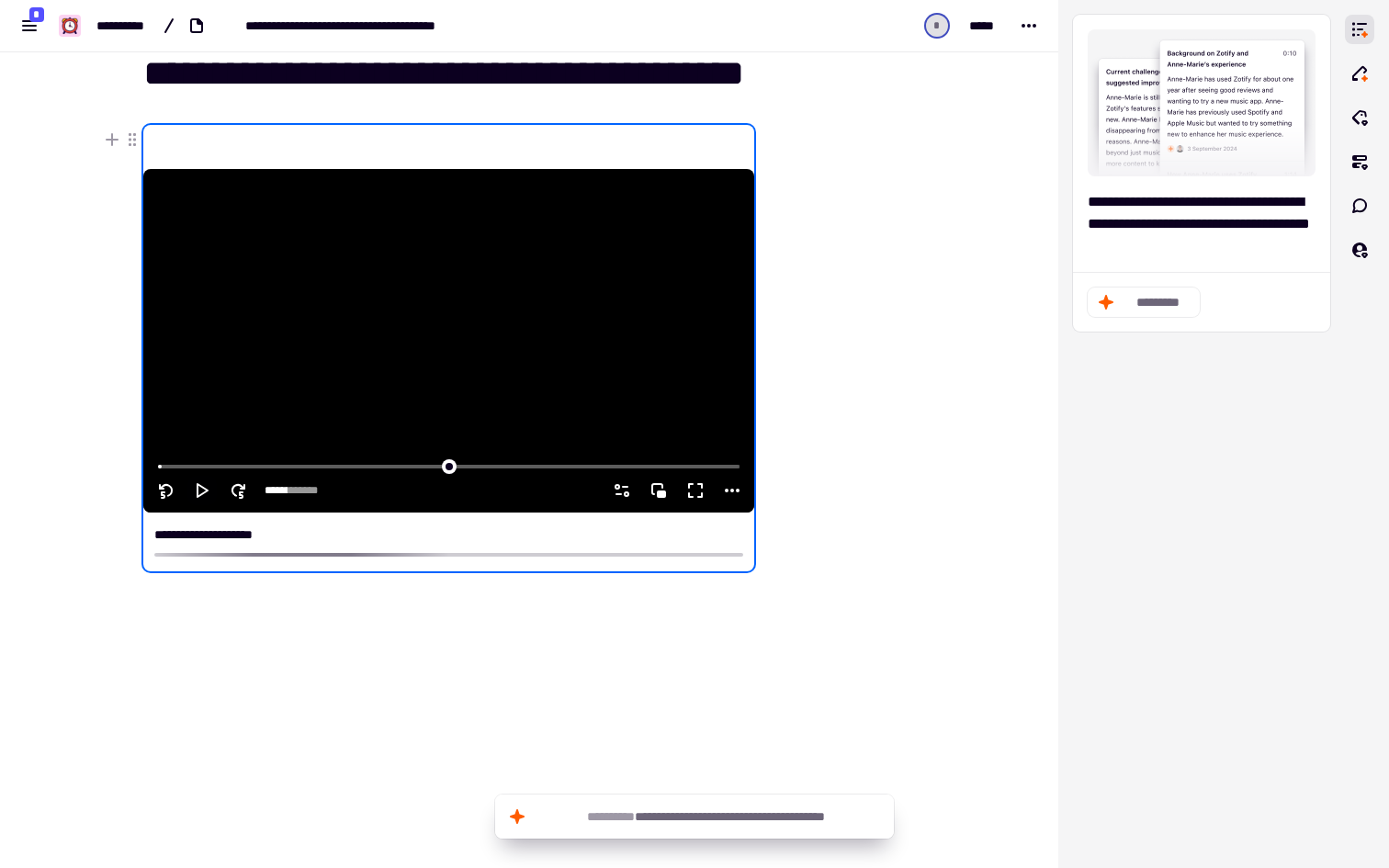 click at bounding box center [448, 341] 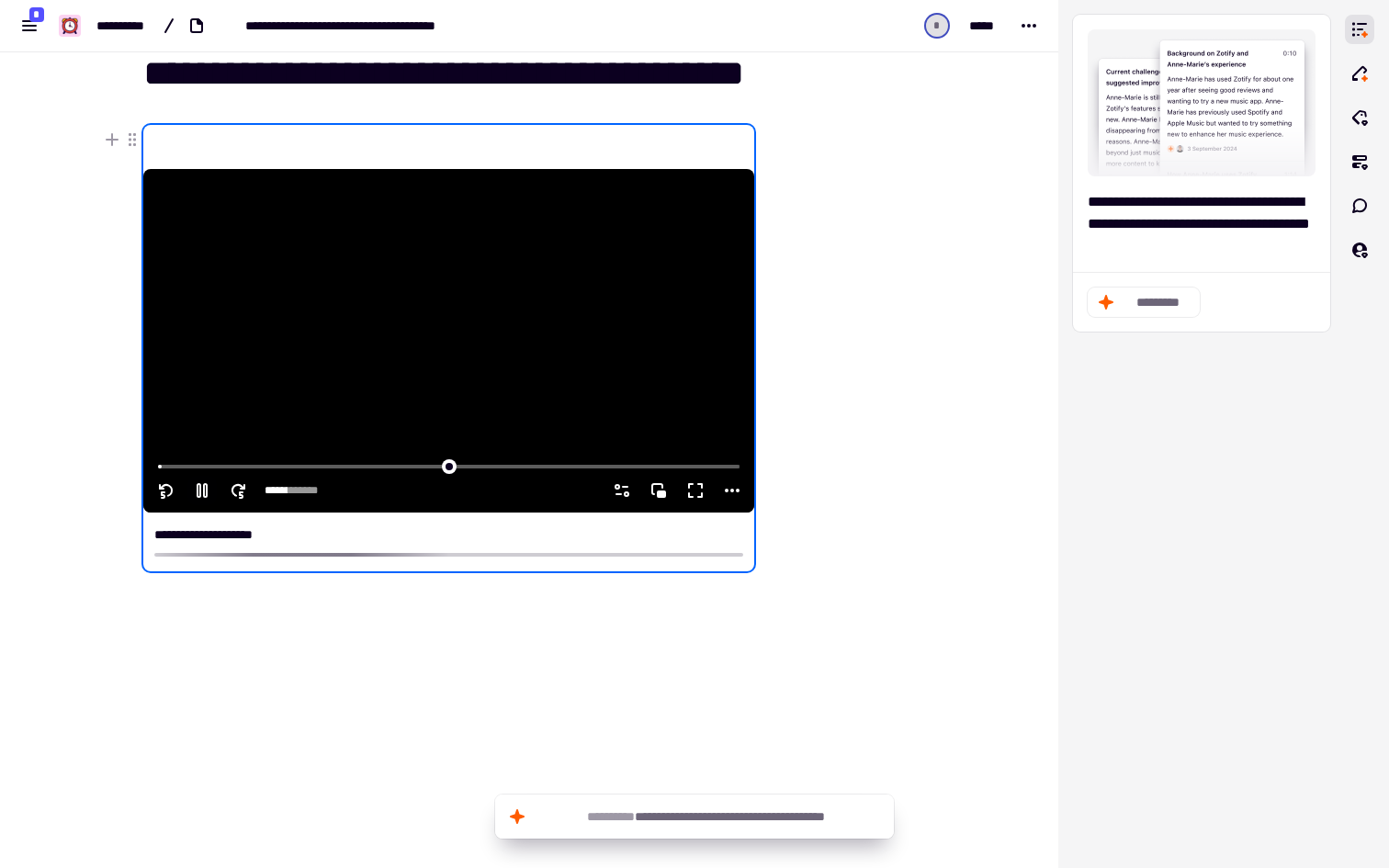 click at bounding box center [448, 341] 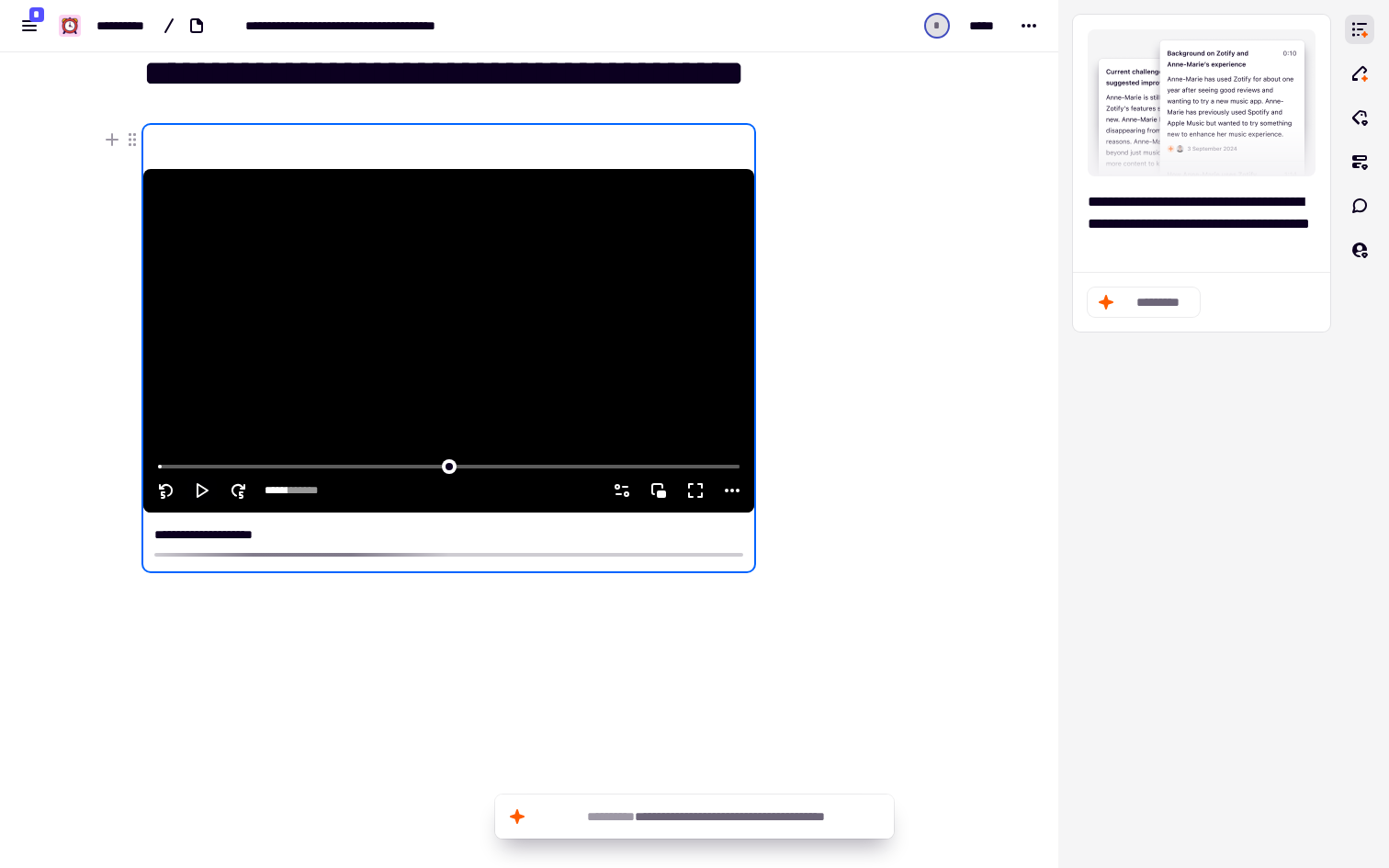 click 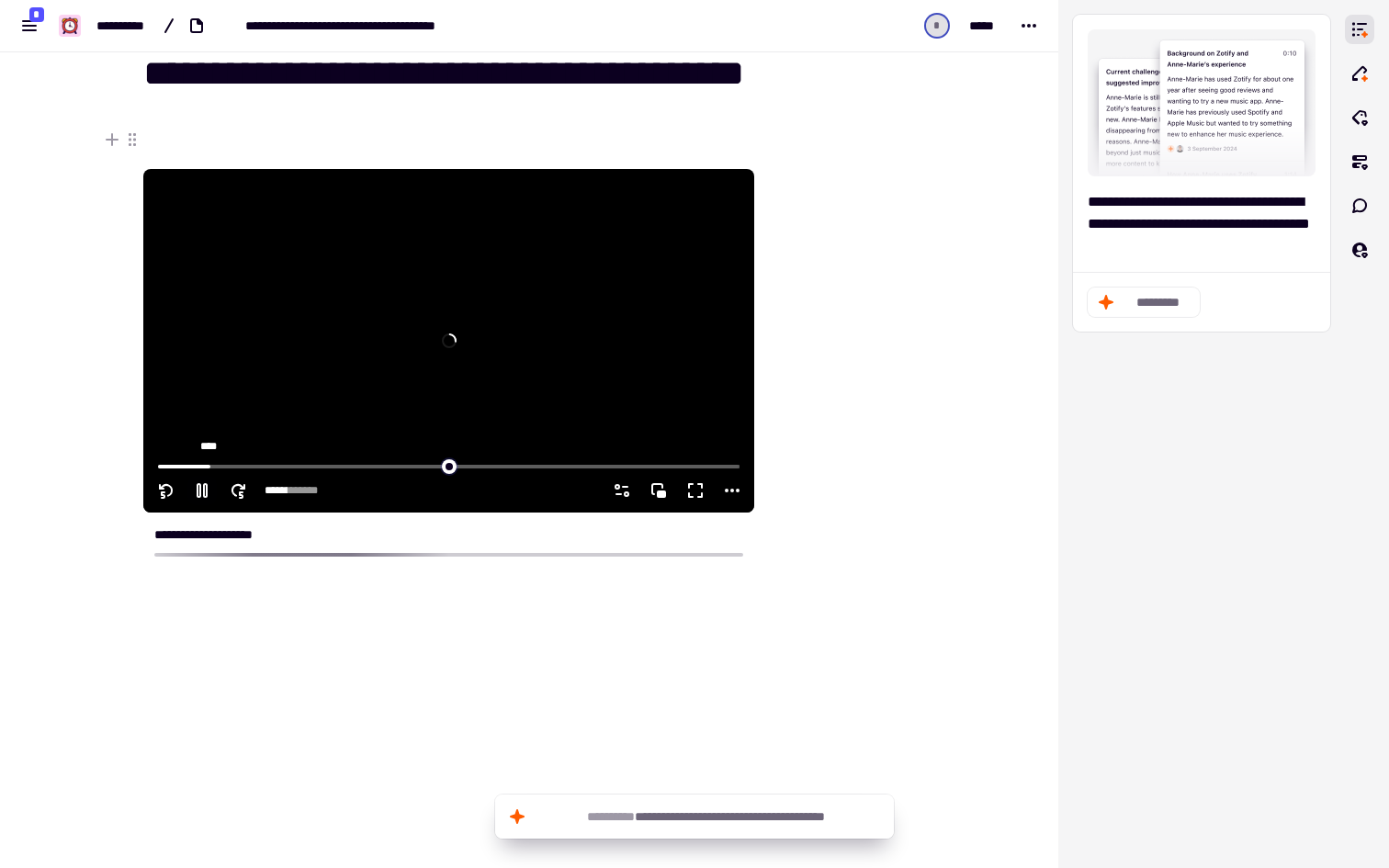 drag, startPoint x: 162, startPoint y: 467, endPoint x: 209, endPoint y: 467, distance: 47 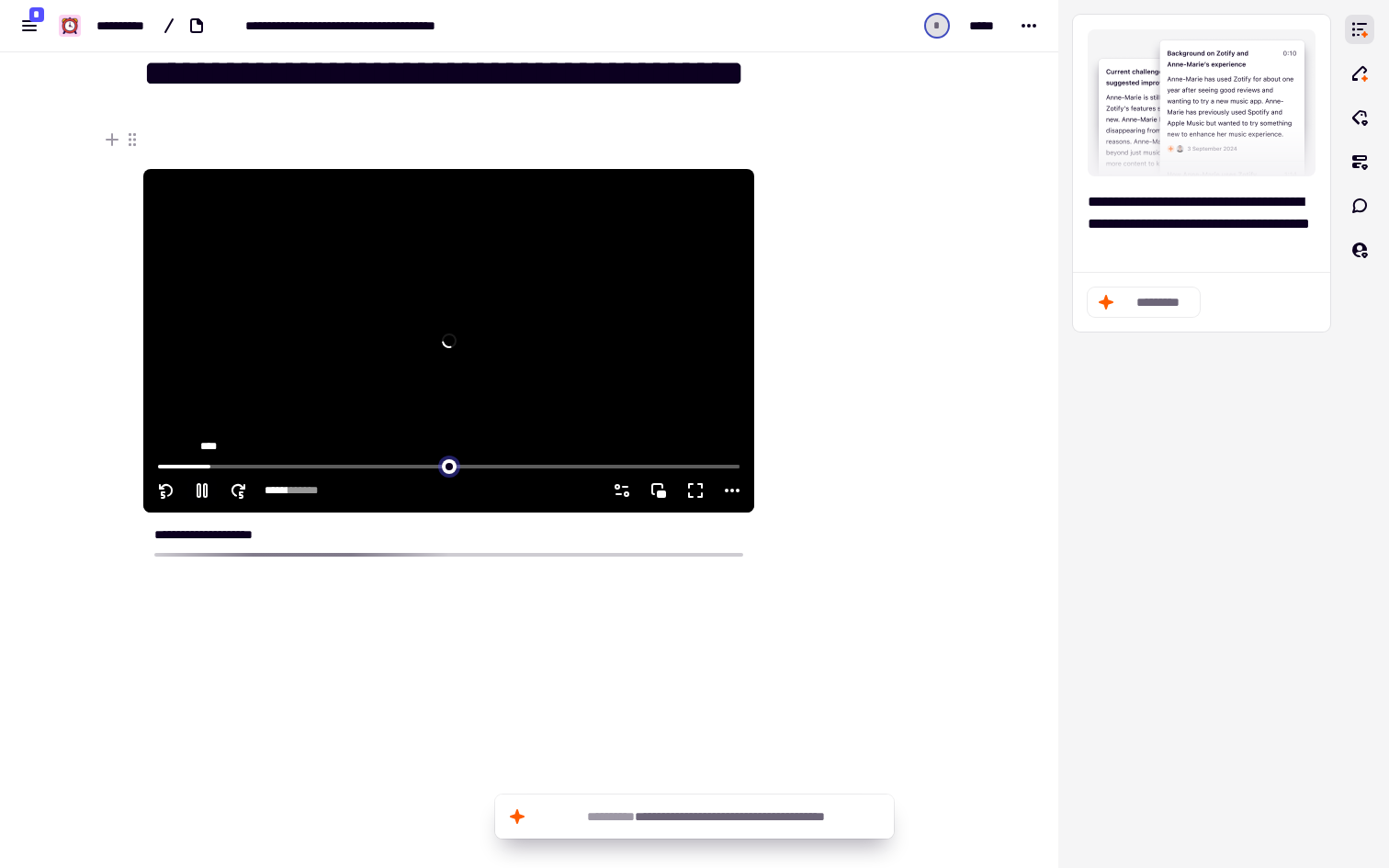 click at bounding box center [448, 465] 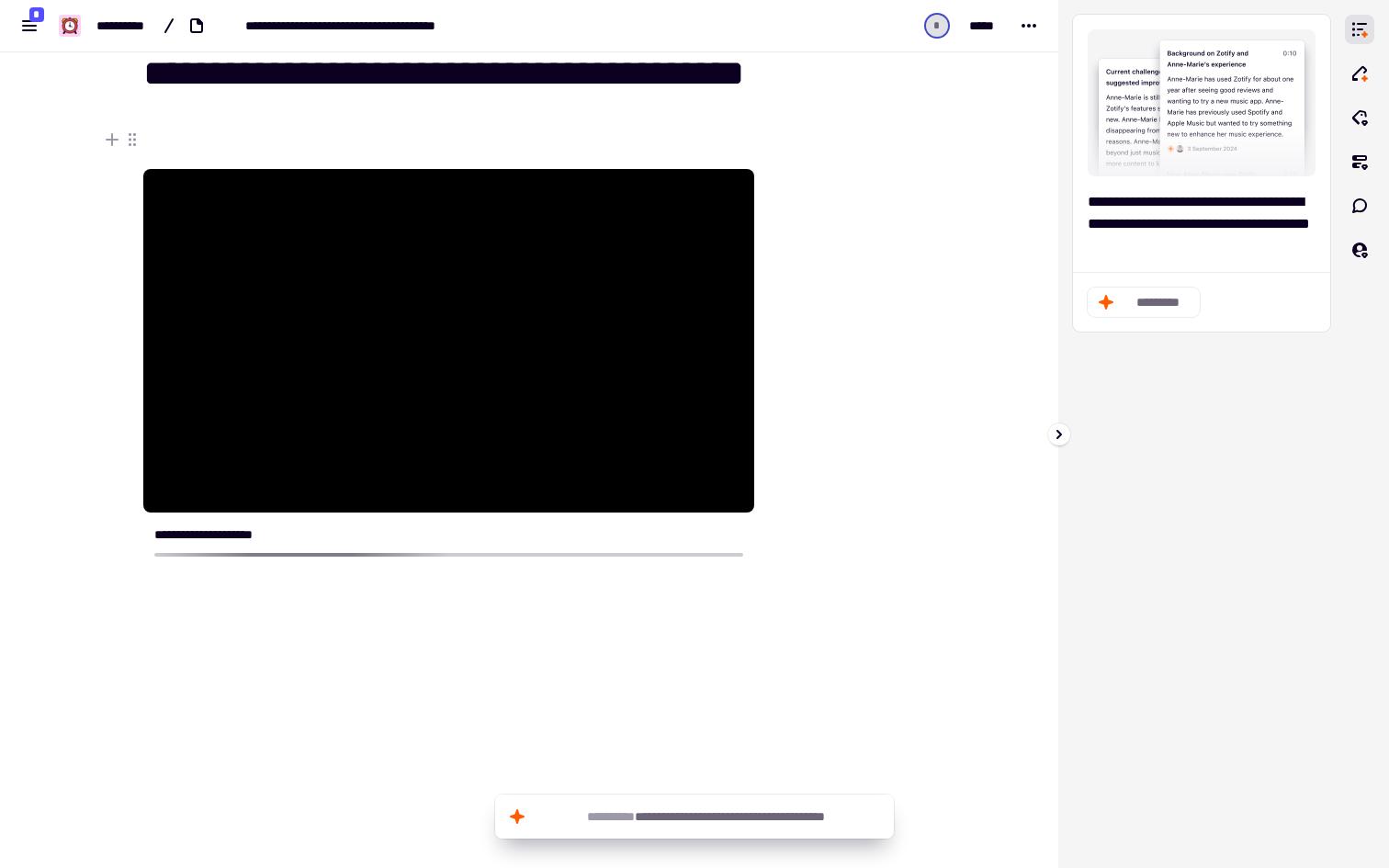 click on "**********" at bounding box center (1202, 434) 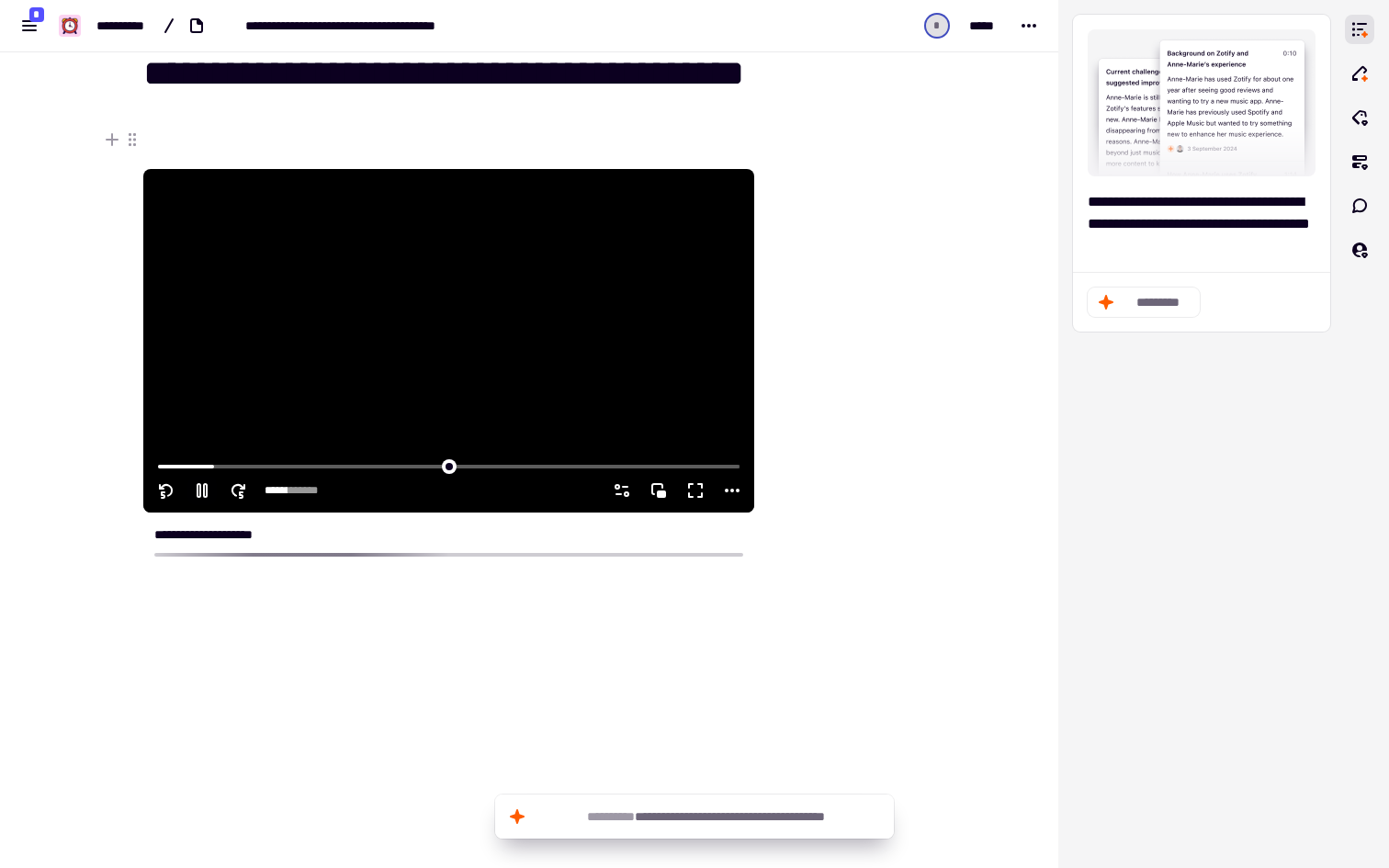 click at bounding box center (448, 341) 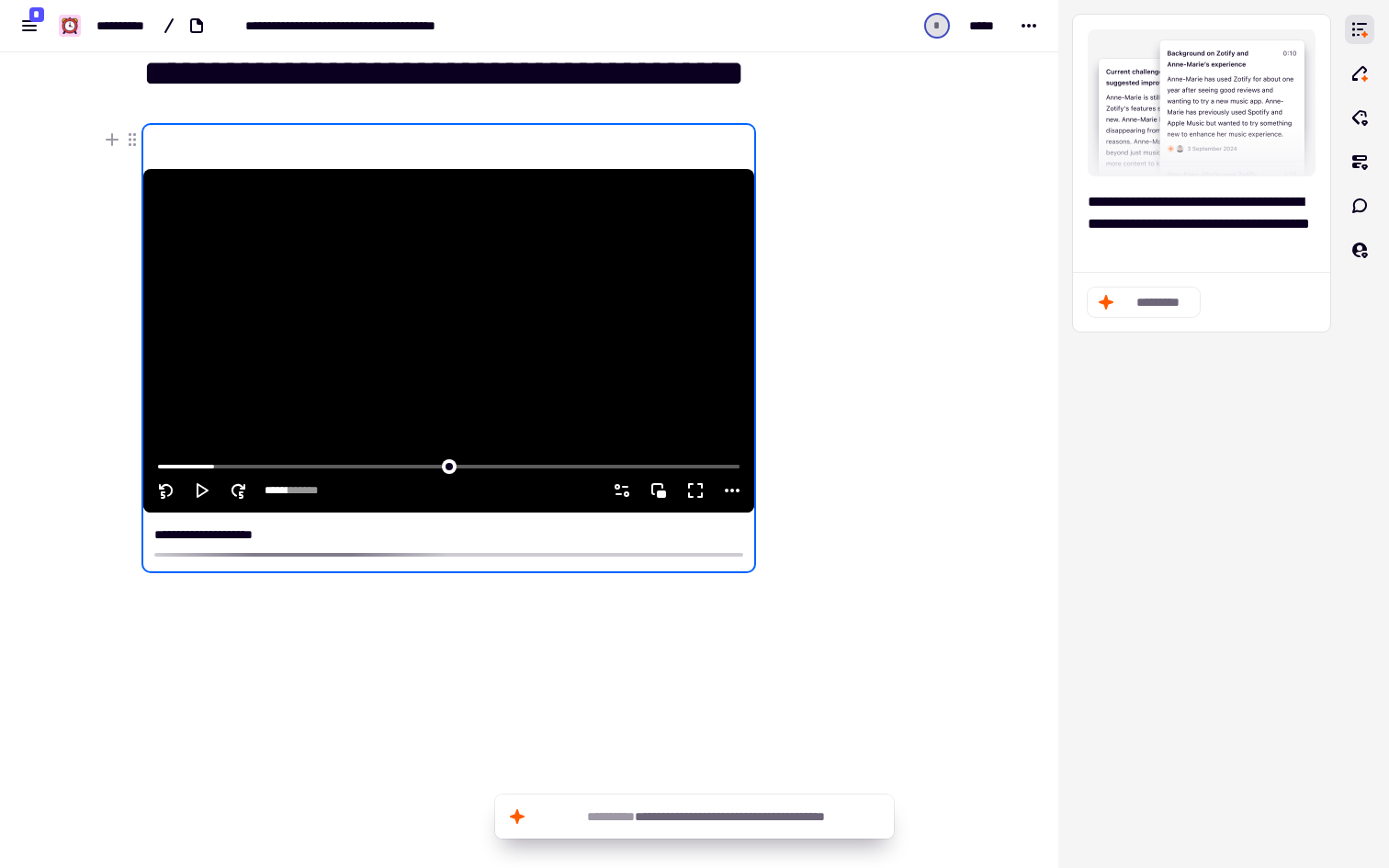 click at bounding box center (448, 341) 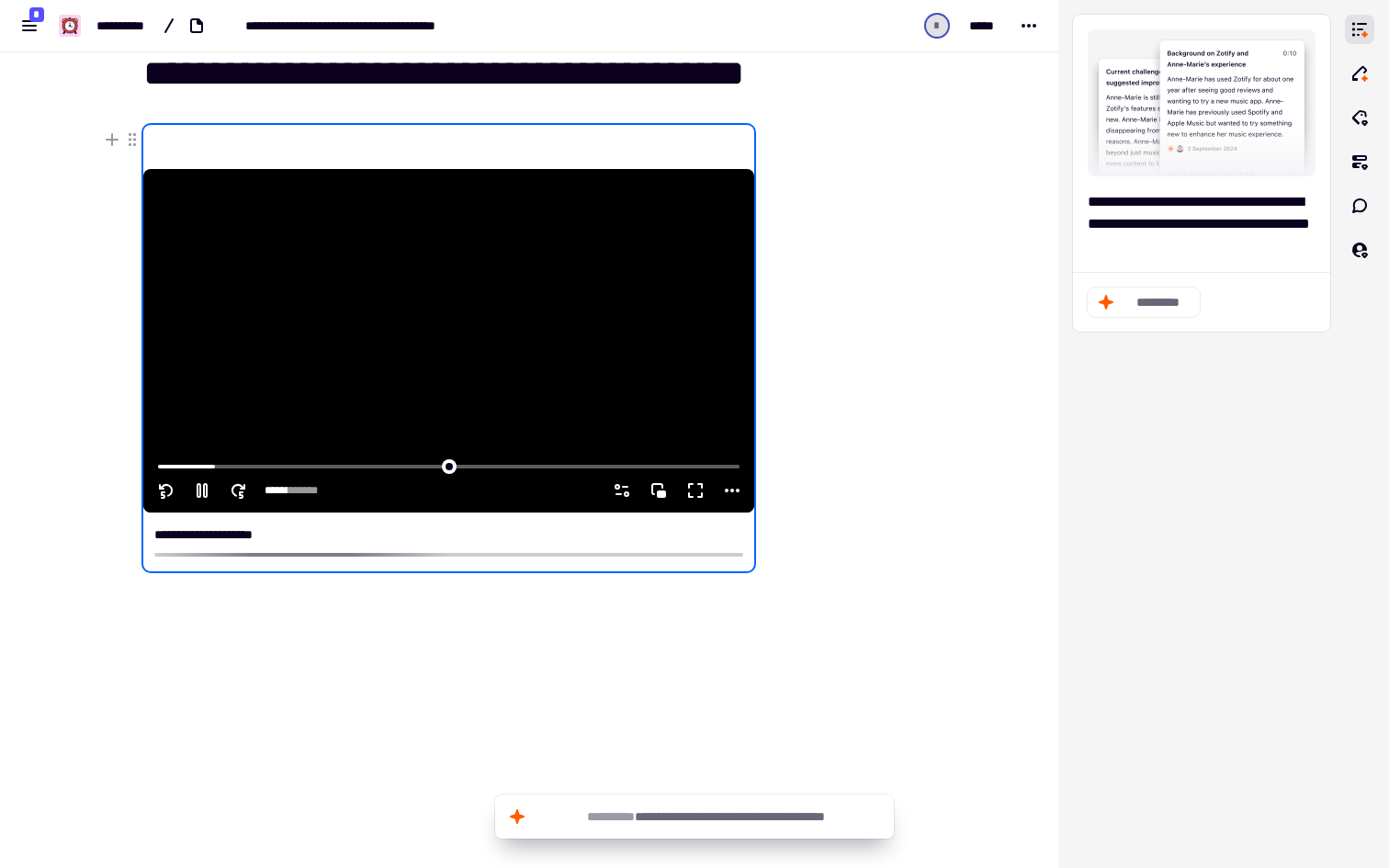 click at bounding box center (448, 341) 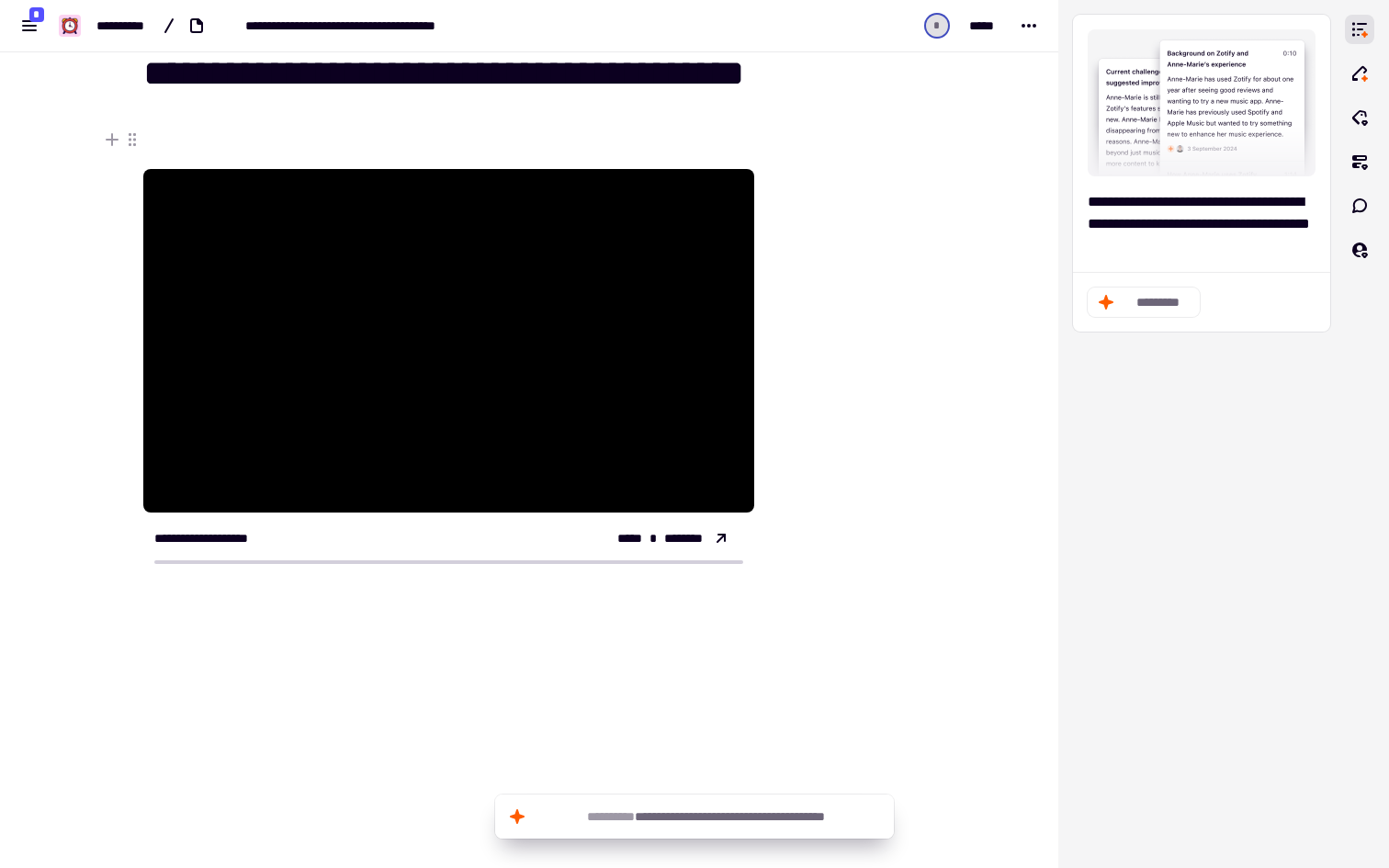 type on "******" 